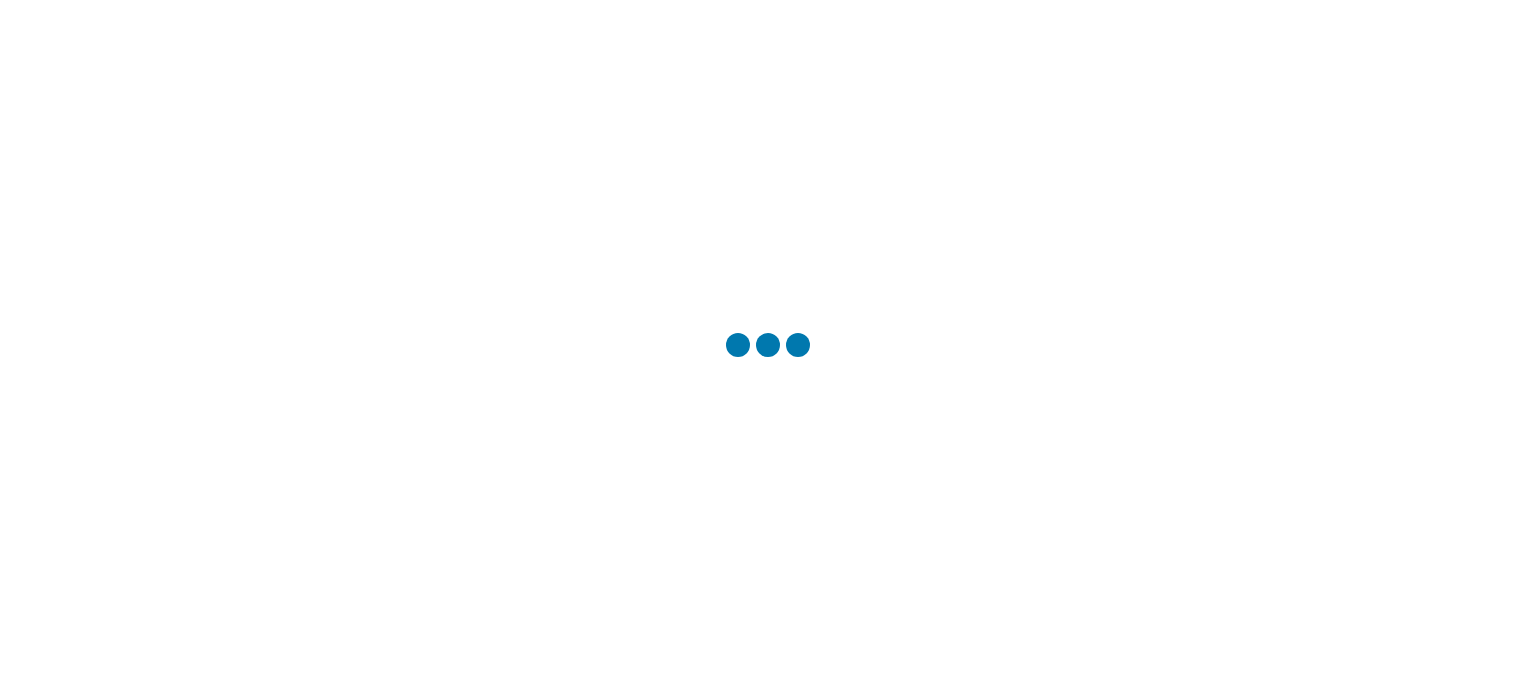 scroll, scrollTop: 0, scrollLeft: 0, axis: both 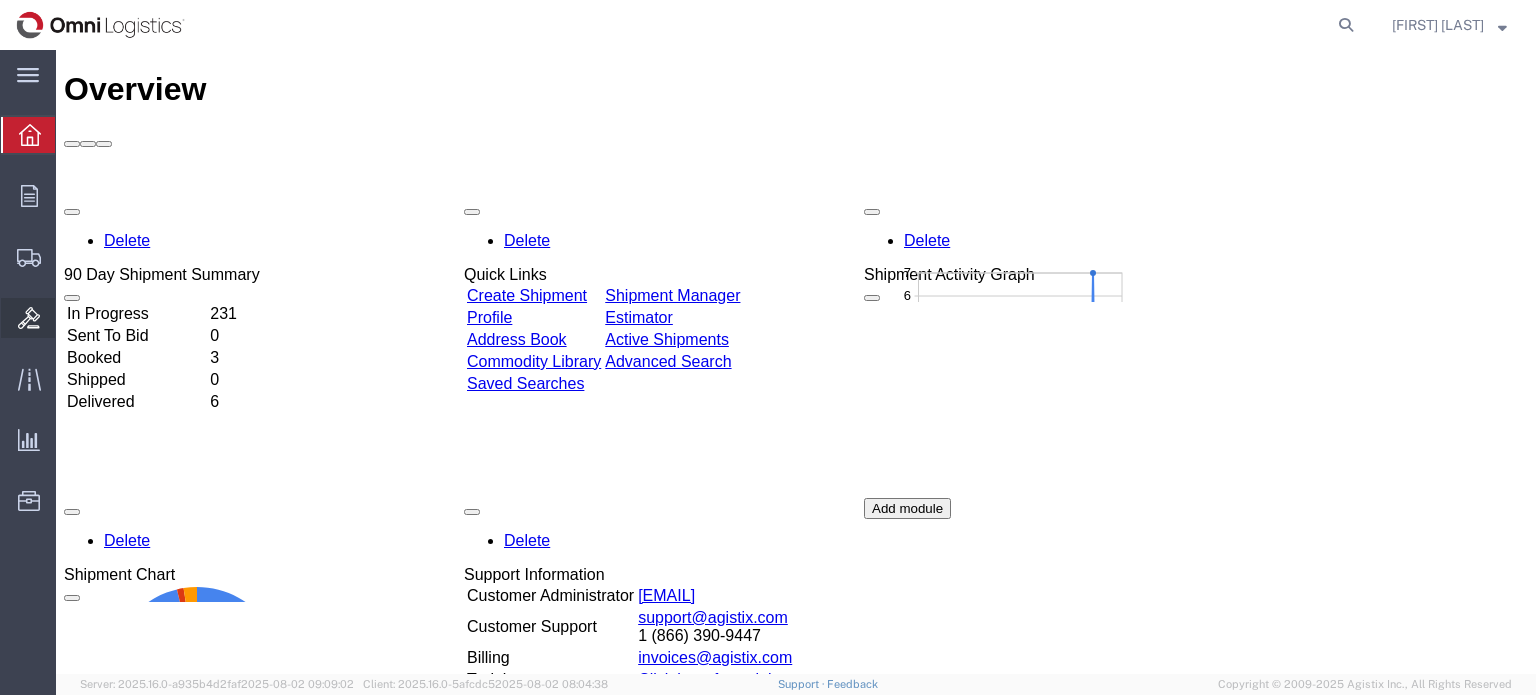 click on "Bids" 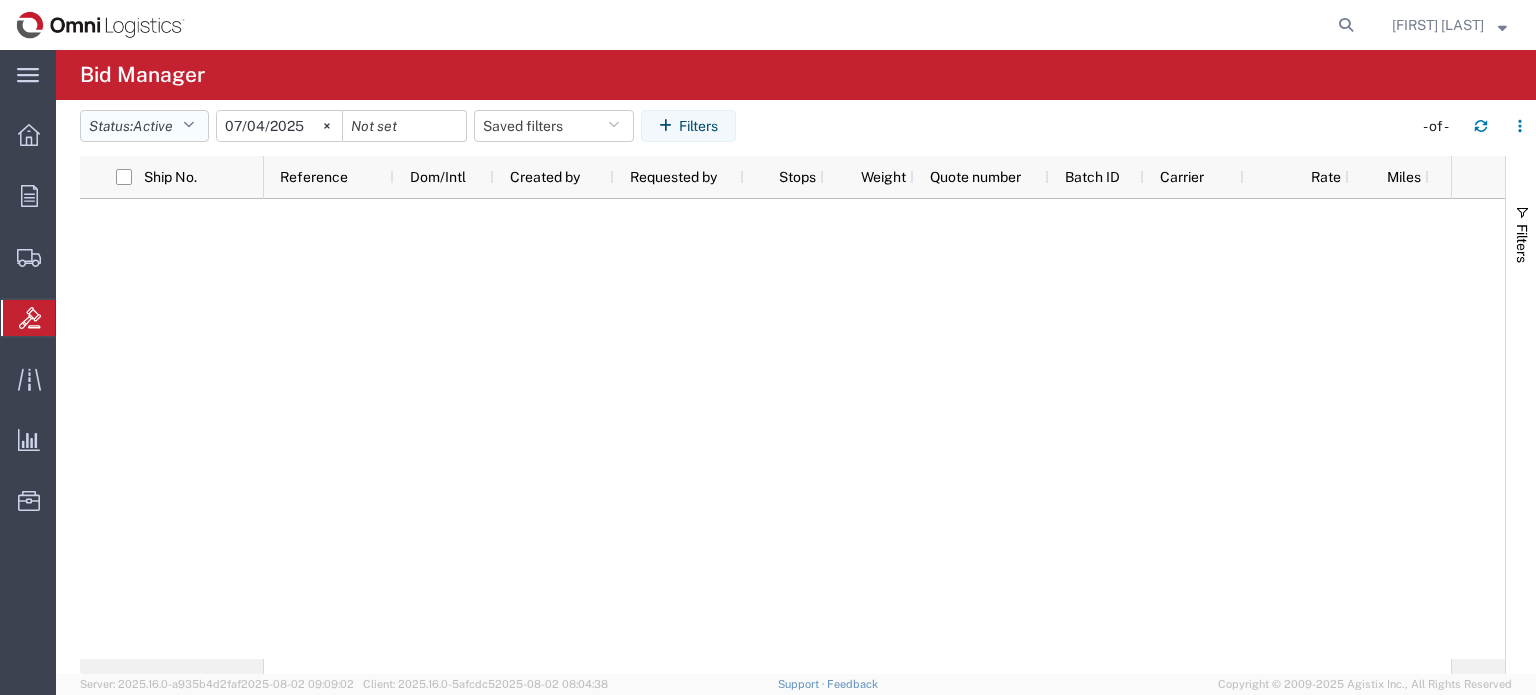 click on "Status:  Active" 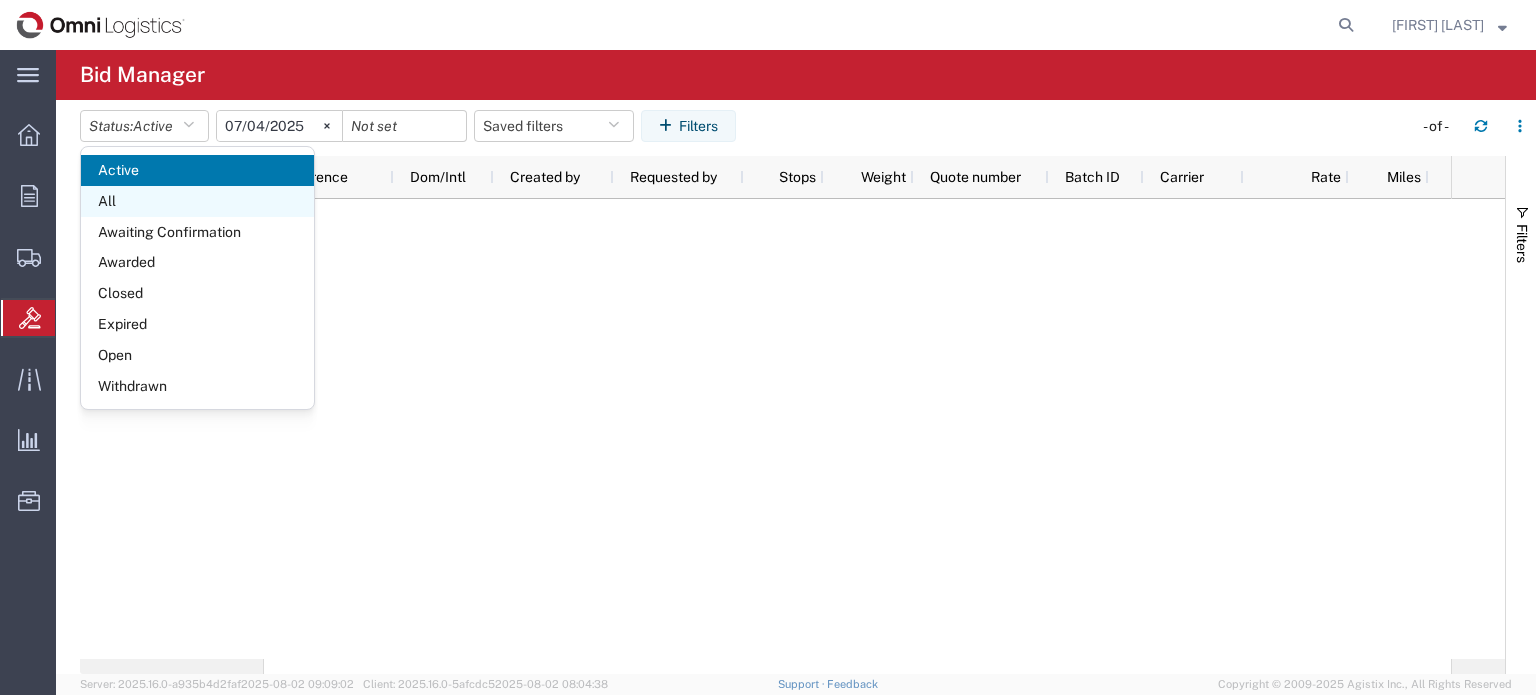 click on "All" 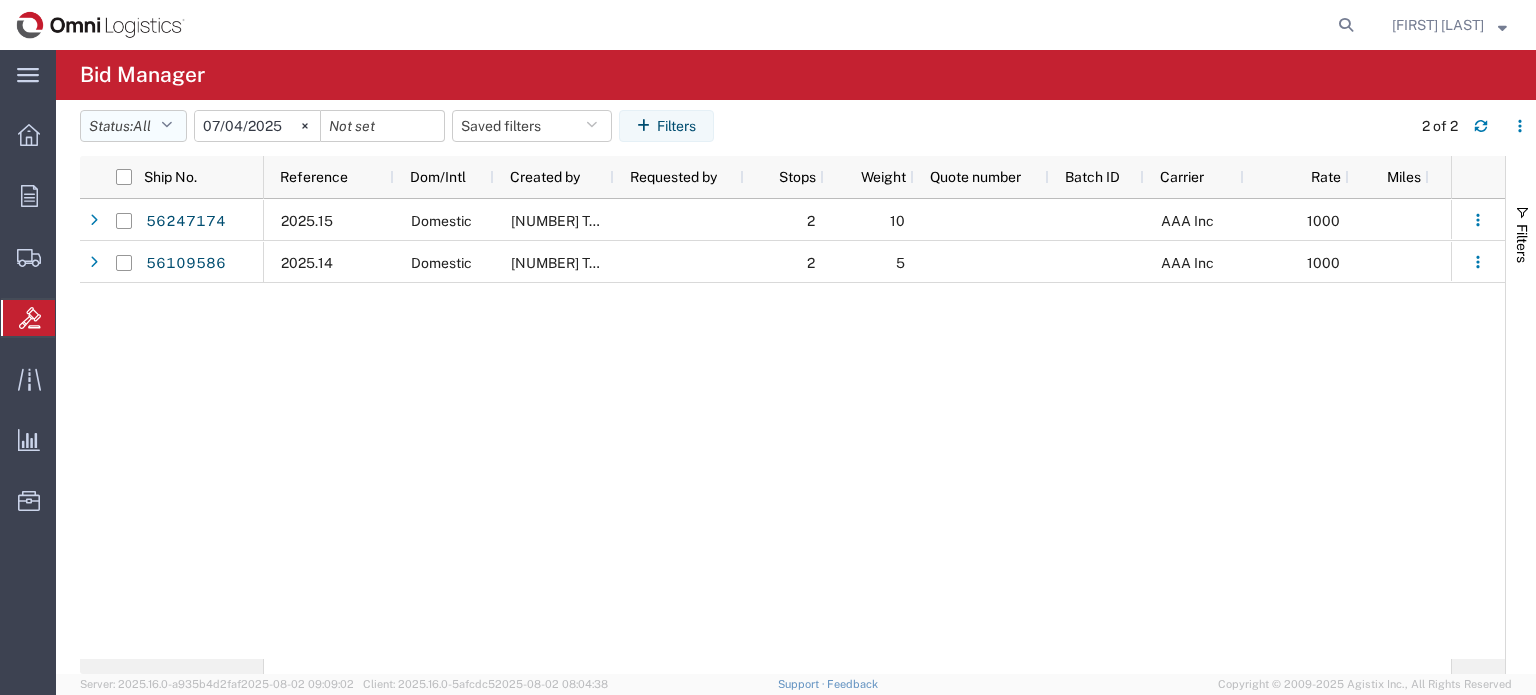 click 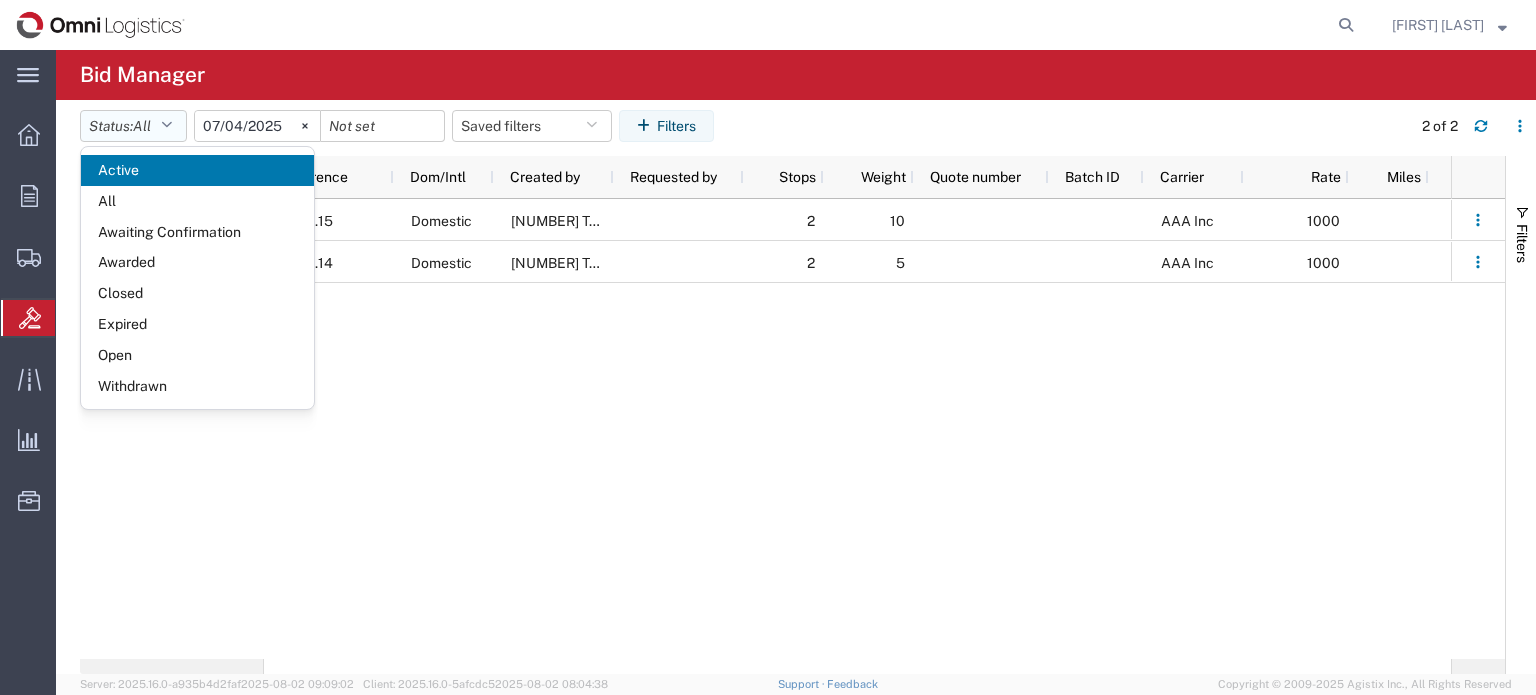 click 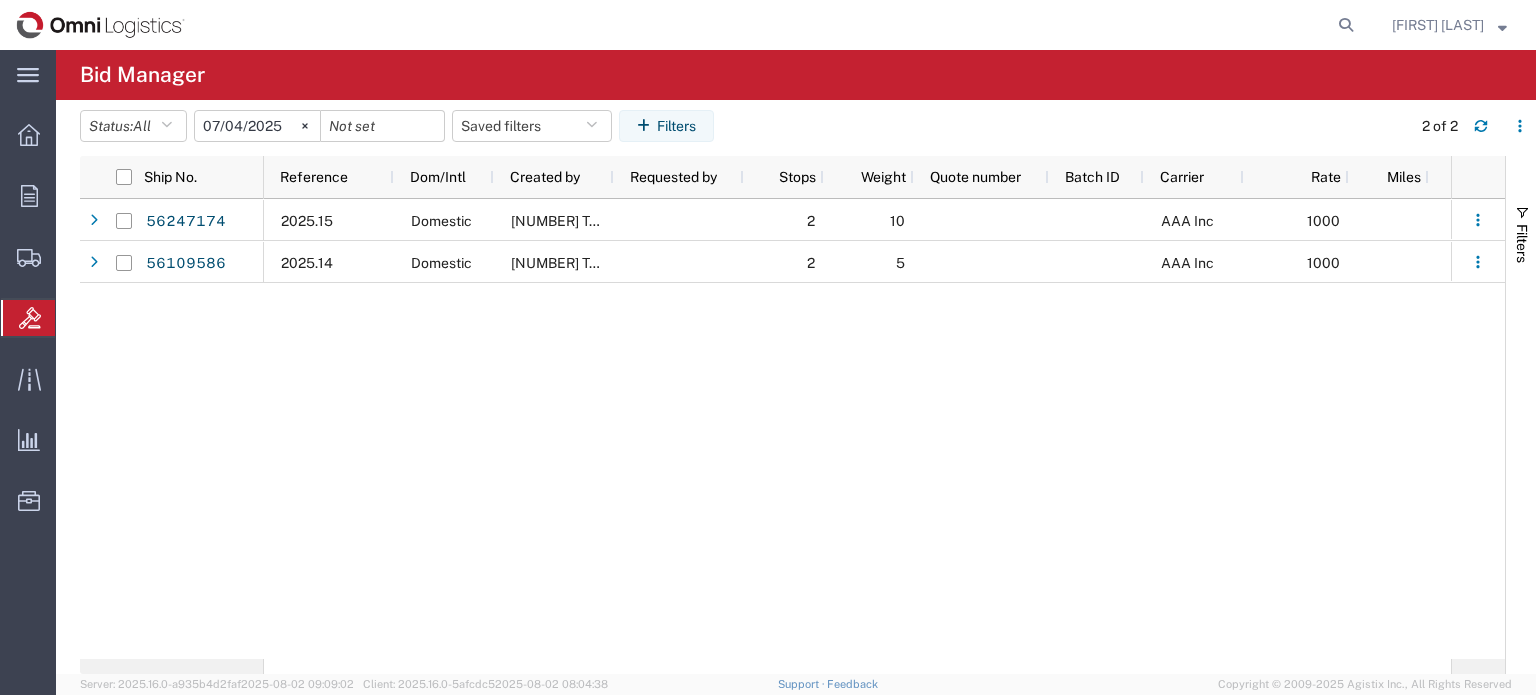 click on "2025-07-04" 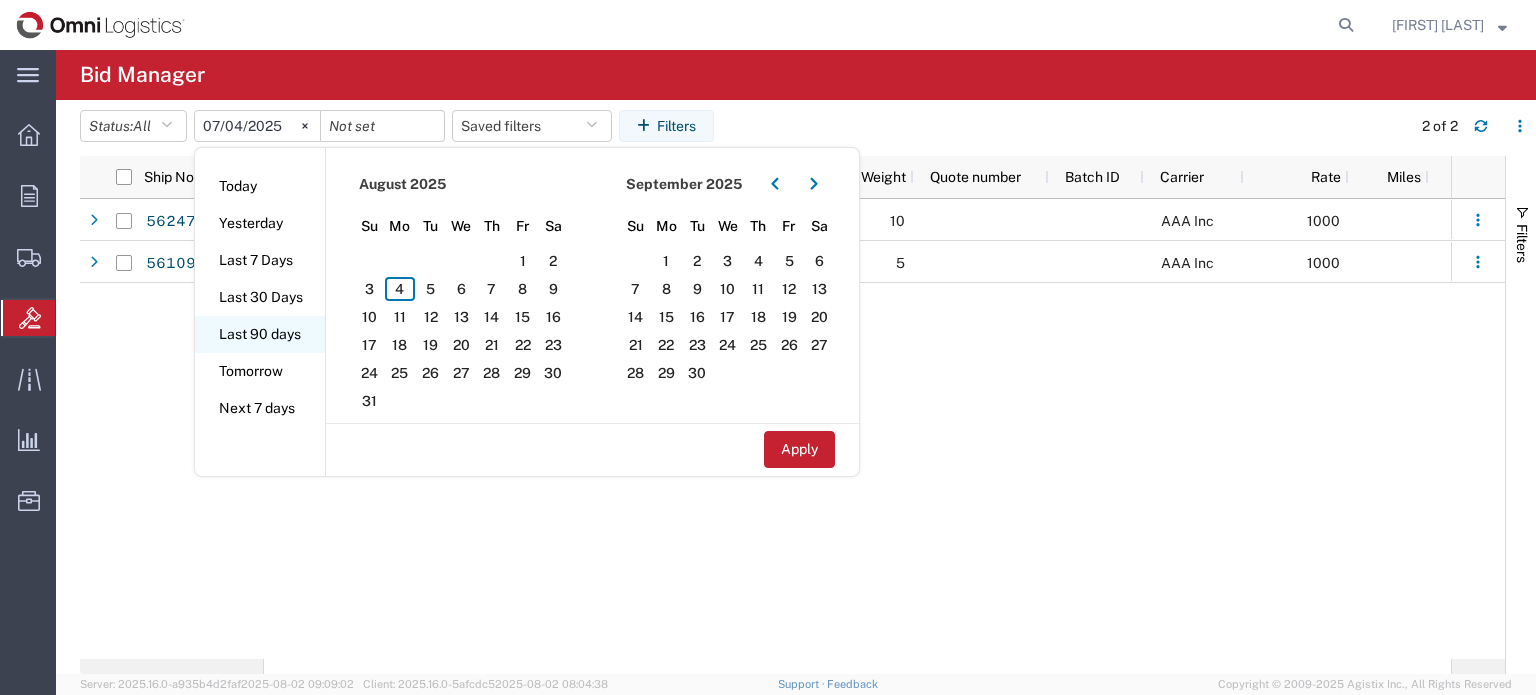 click on "Last 90 days" 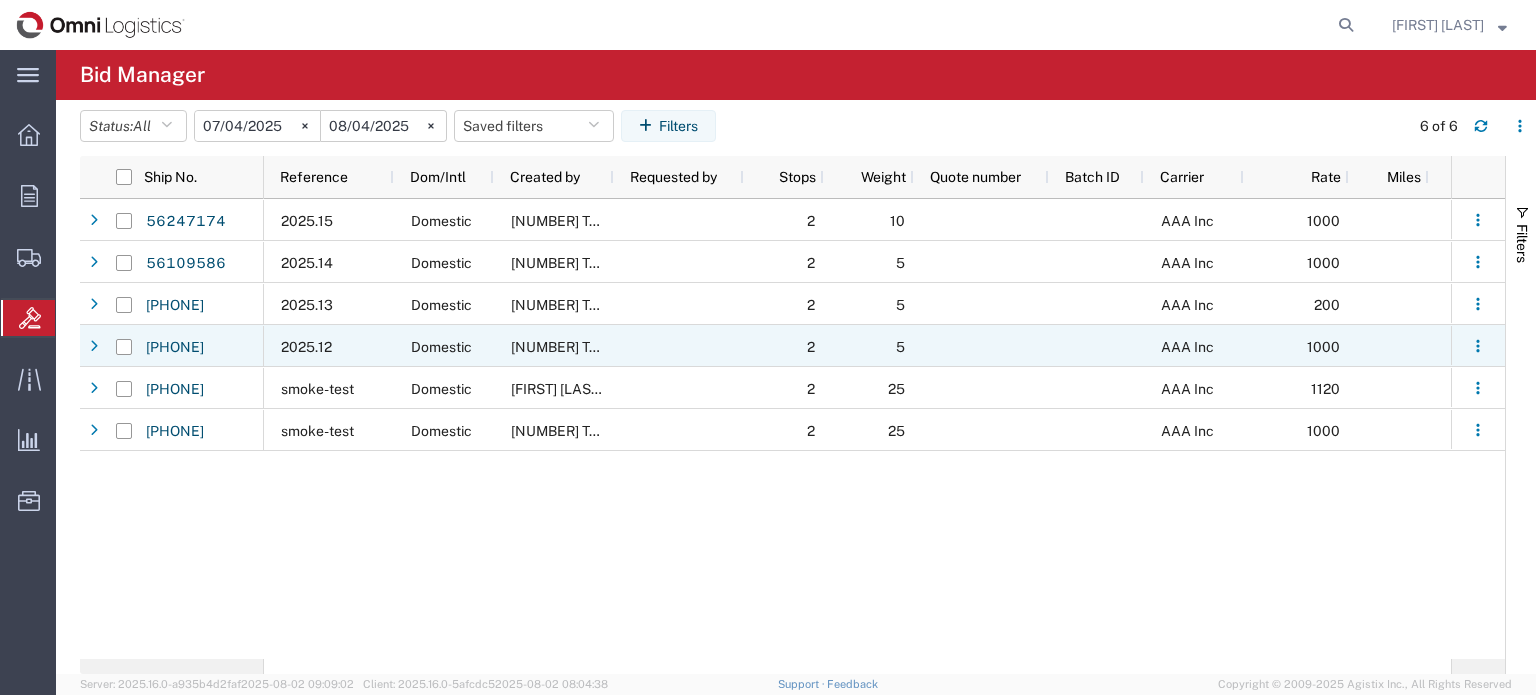 scroll, scrollTop: 0, scrollLeft: 351, axis: horizontal 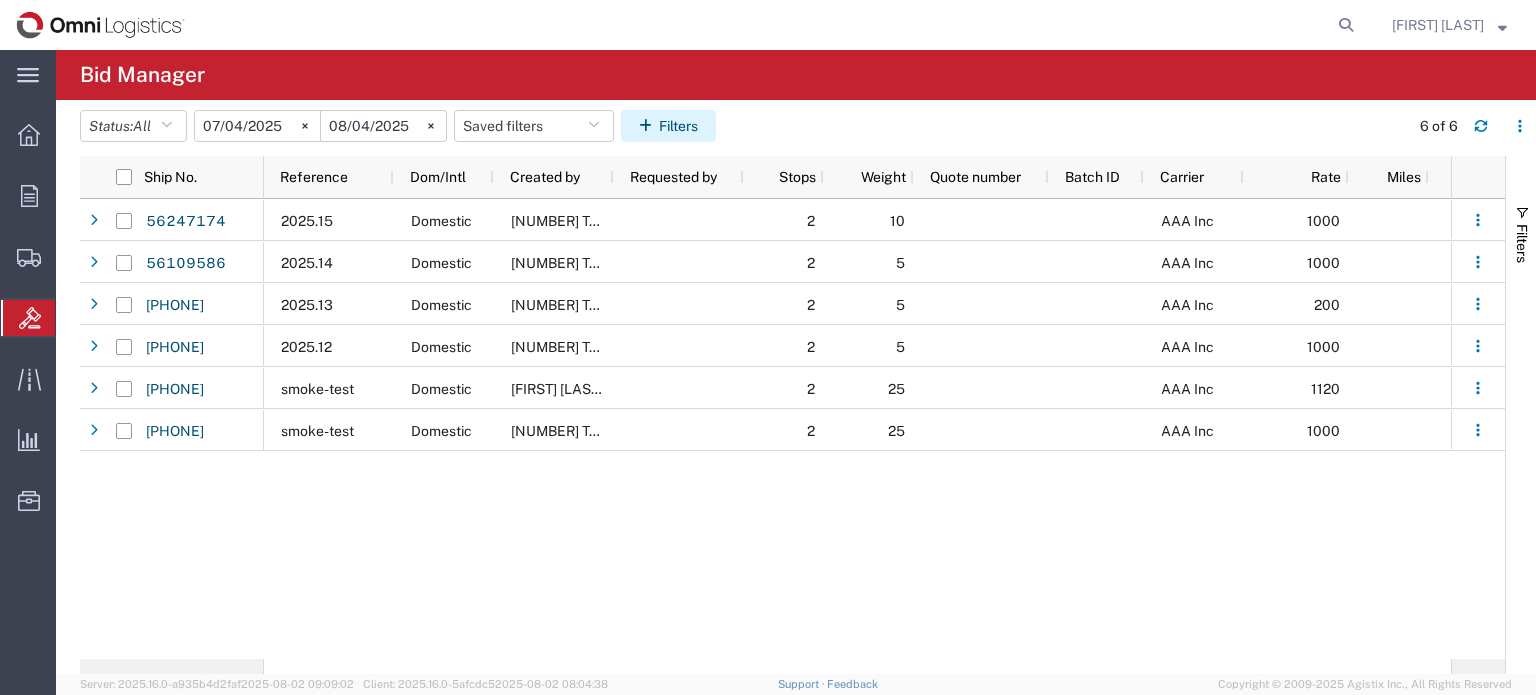 click on "Filters" 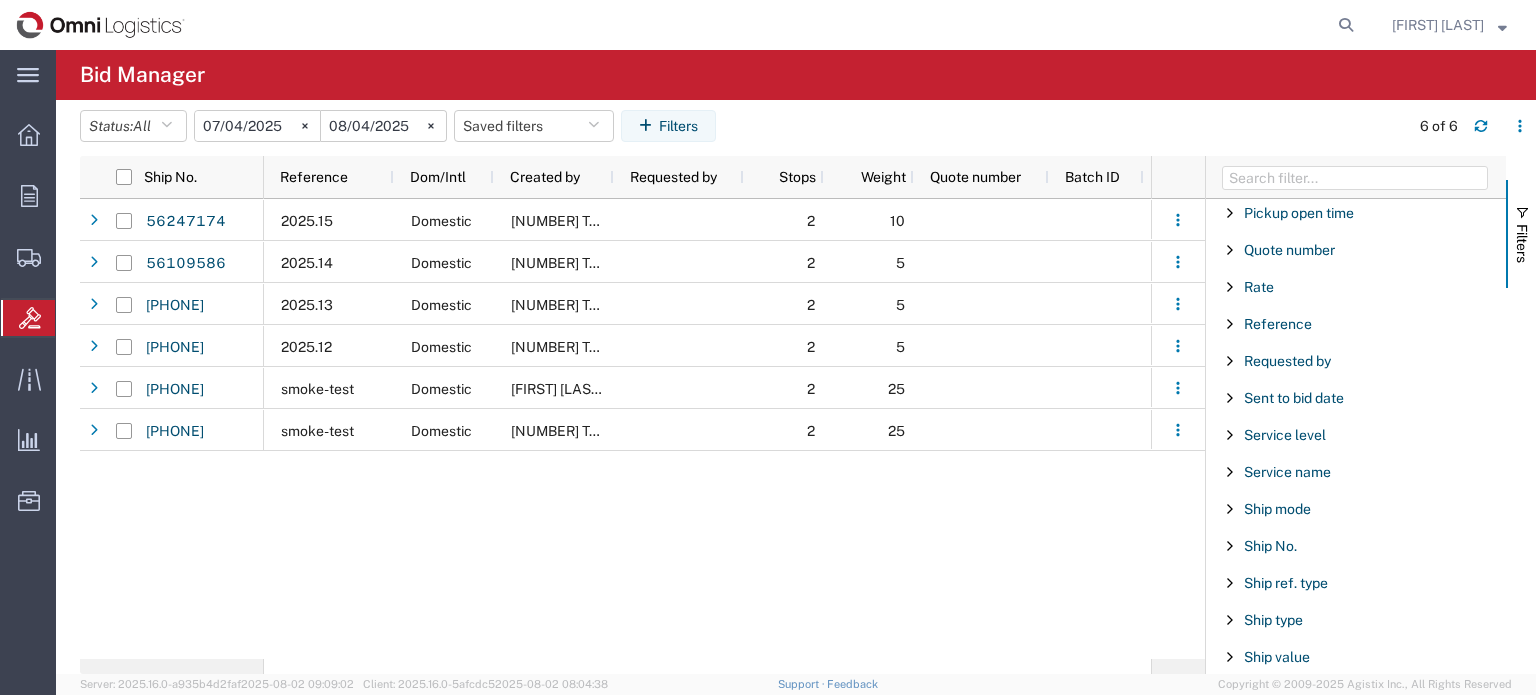 click at bounding box center (1230, 324) 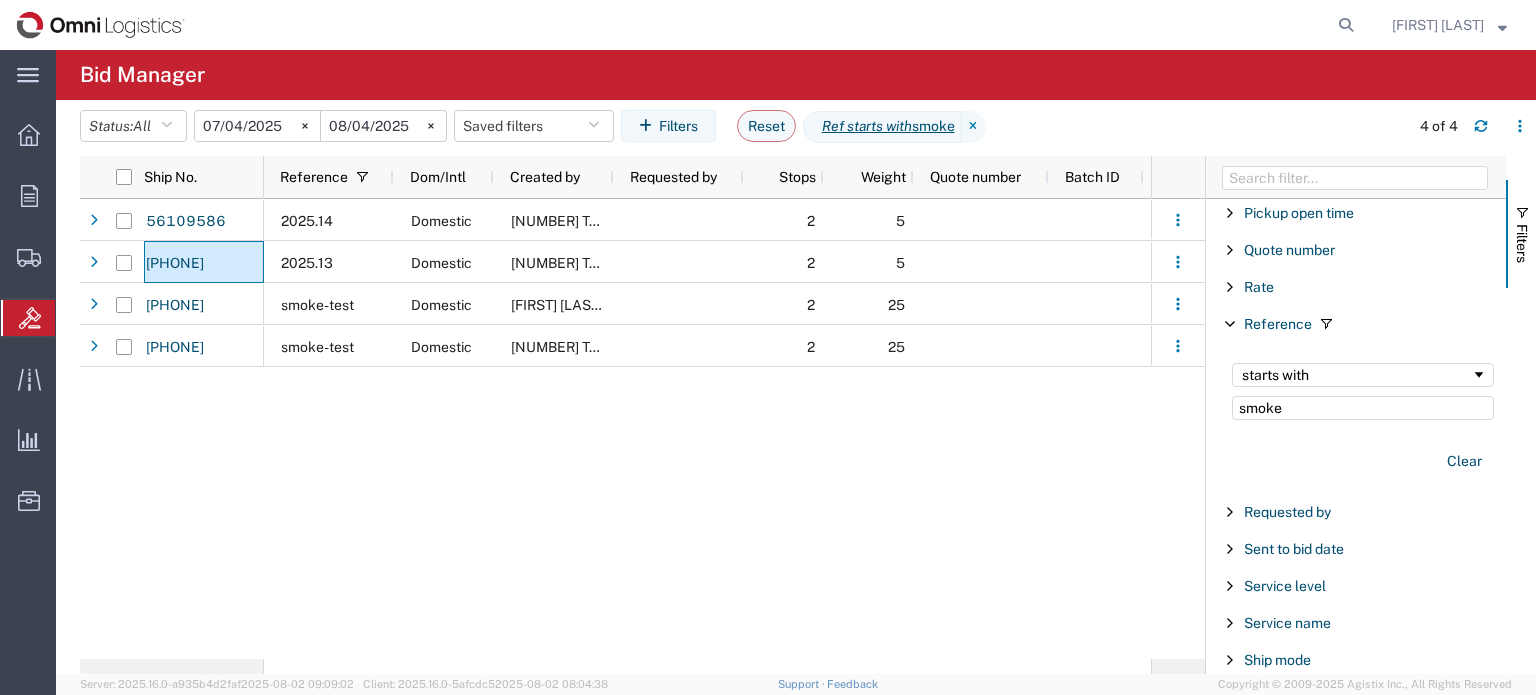 click on "Service name" at bounding box center [1356, 623] 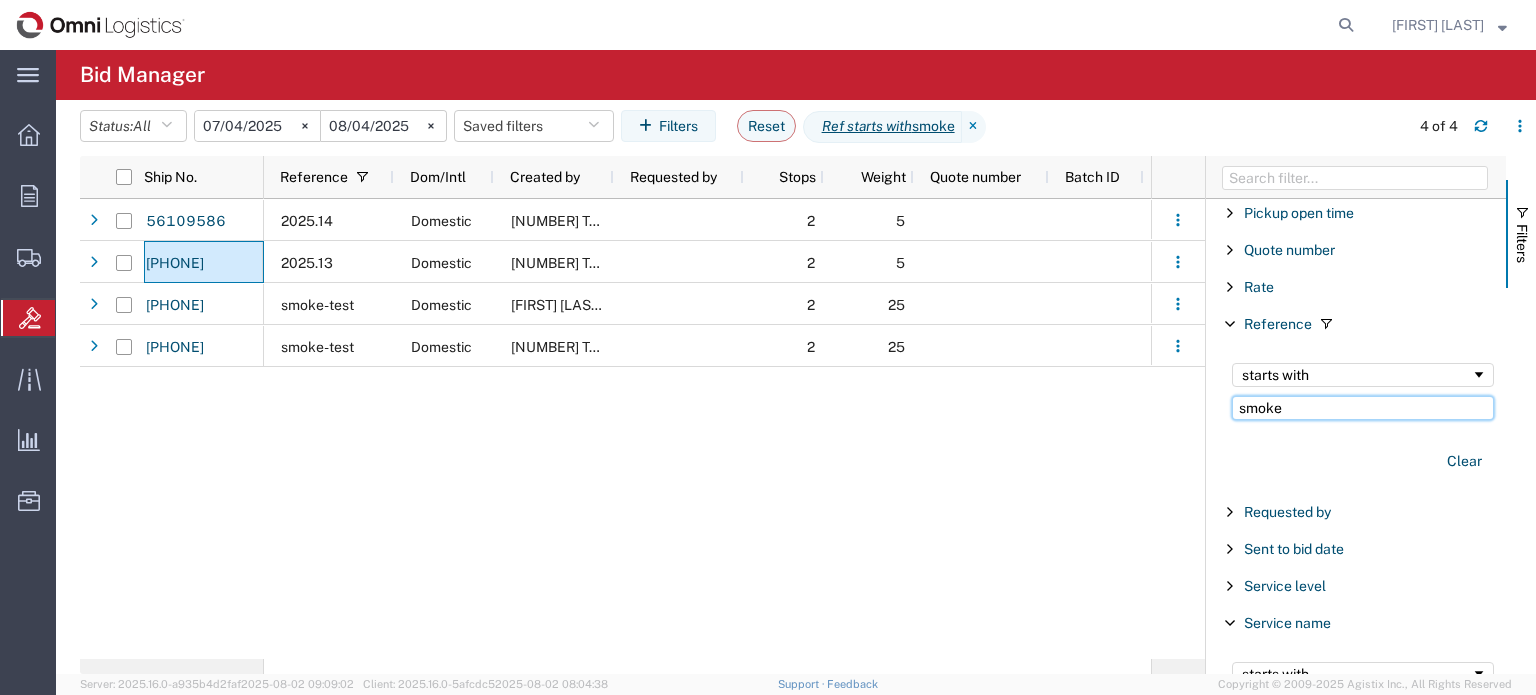 drag, startPoint x: 1310, startPoint y: 402, endPoint x: 1206, endPoint y: 411, distance: 104.388695 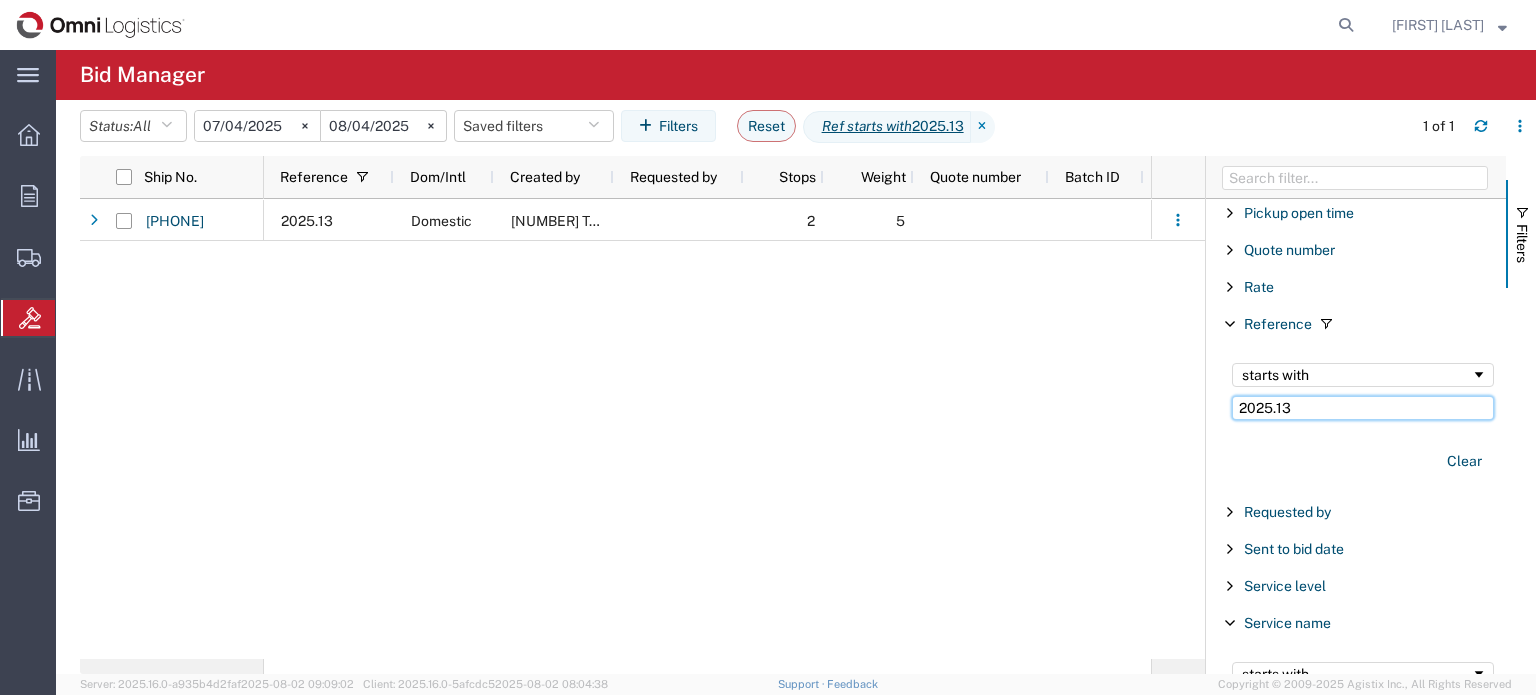 type on "2025.13" 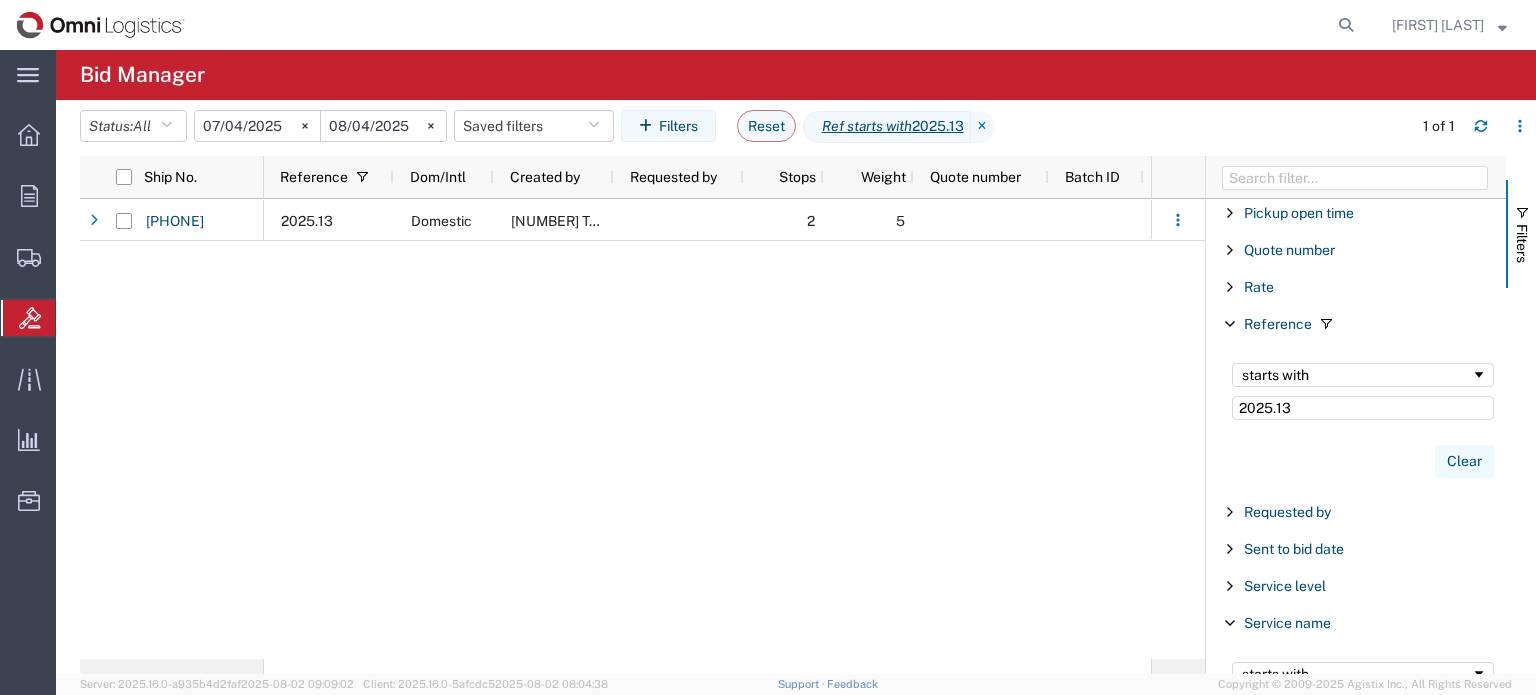 click on "Clear" at bounding box center [1464, 461] 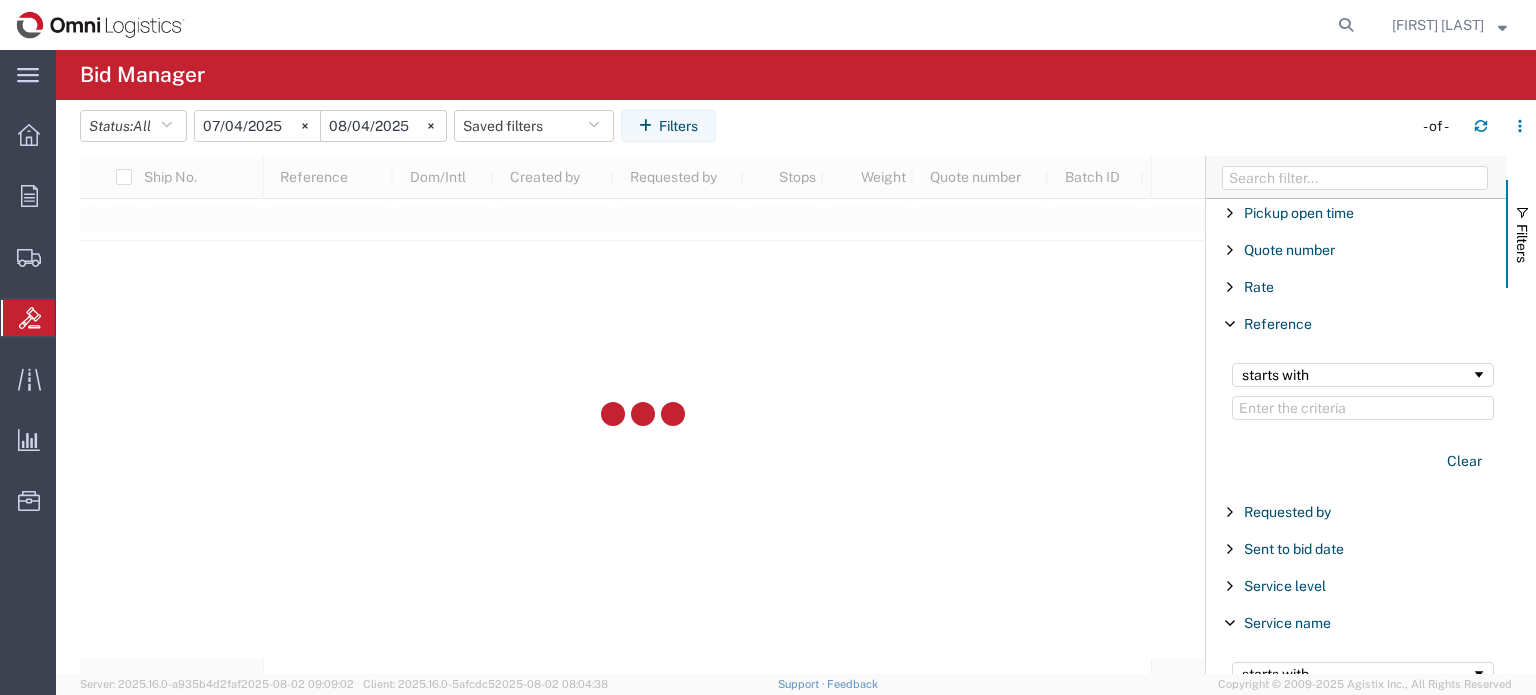 click at bounding box center [1230, 324] 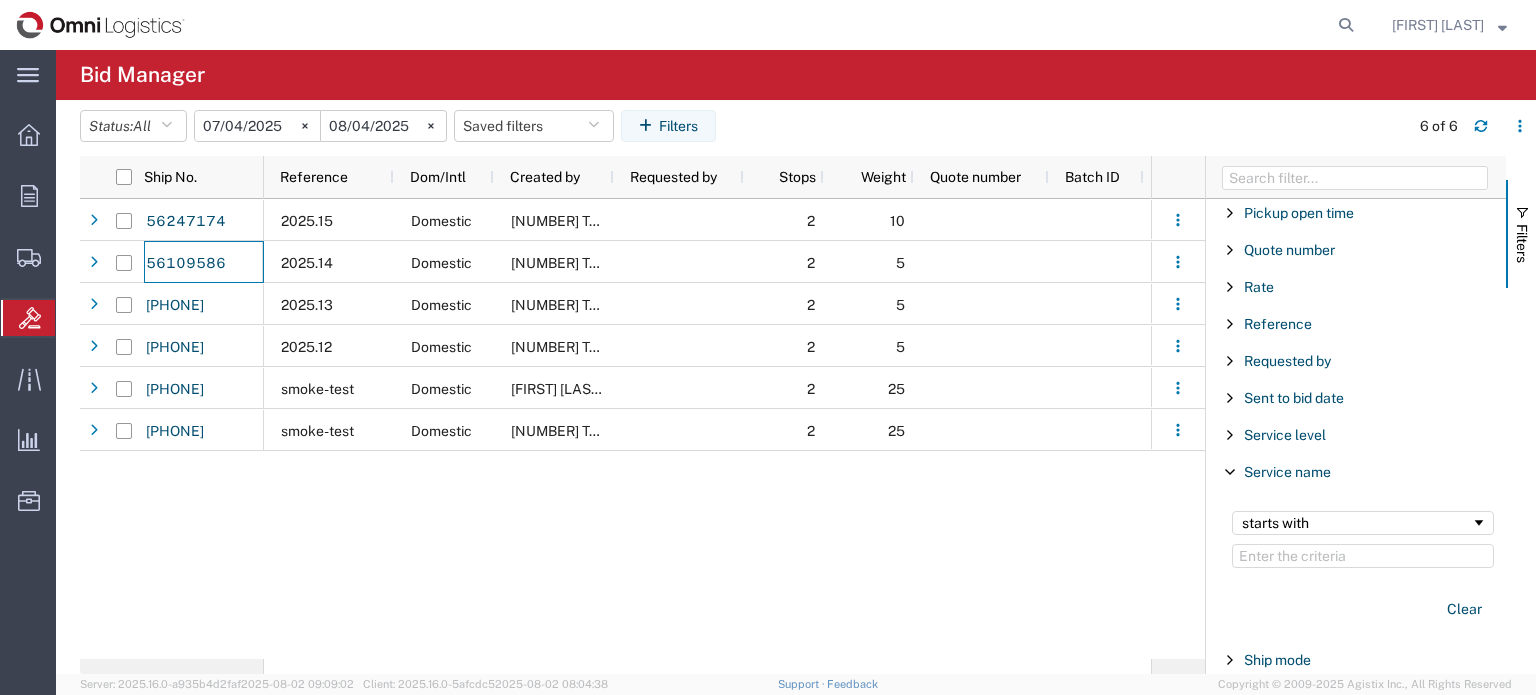 click at bounding box center [1230, 472] 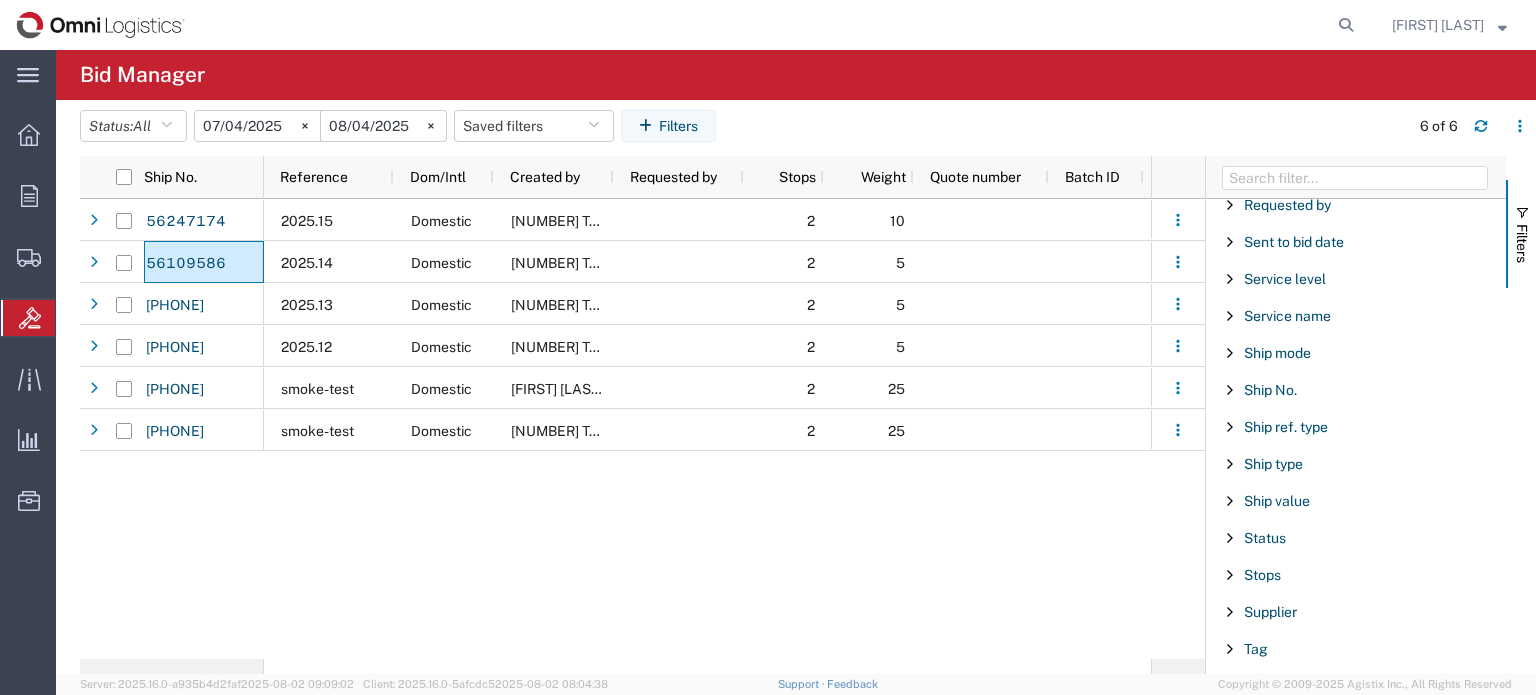 scroll, scrollTop: 1004, scrollLeft: 0, axis: vertical 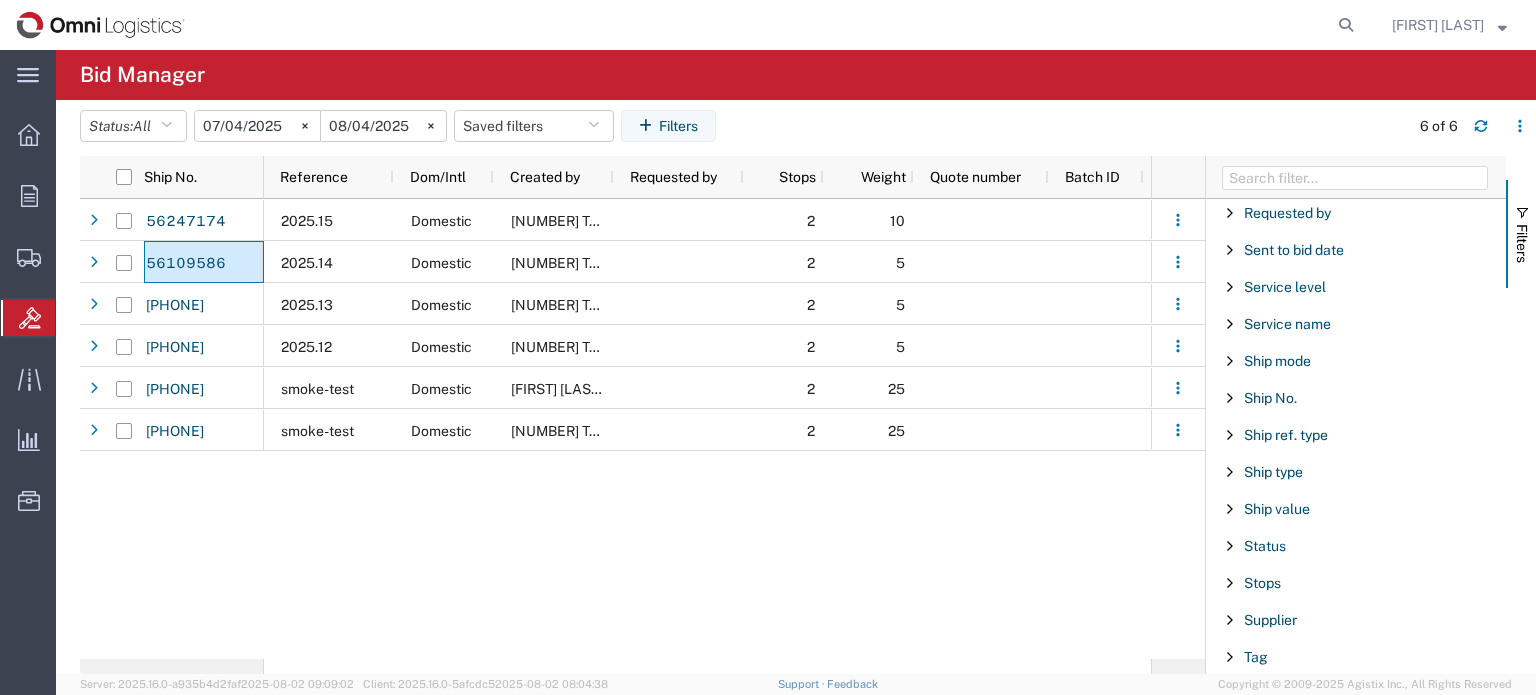 click at bounding box center [1230, 398] 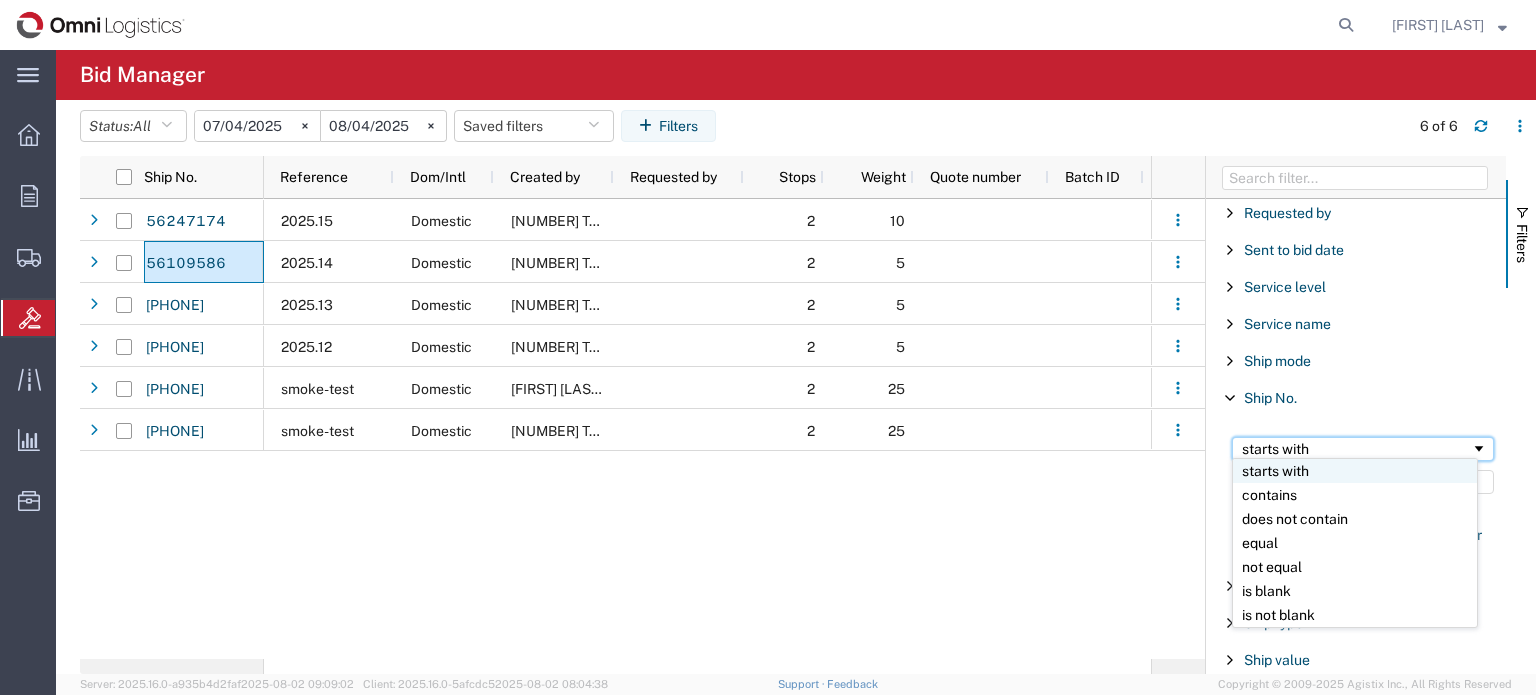 click on "starts with" at bounding box center (1356, 449) 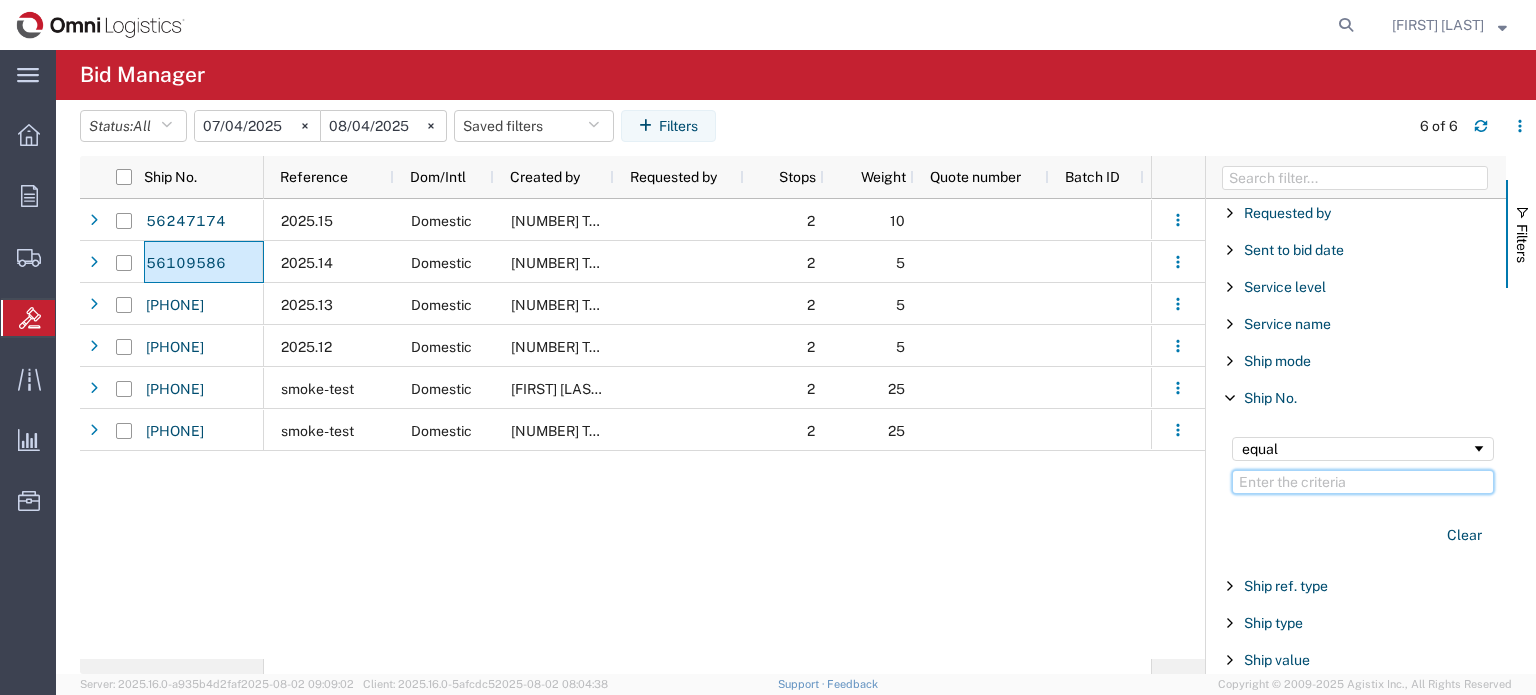 click at bounding box center [1363, 482] 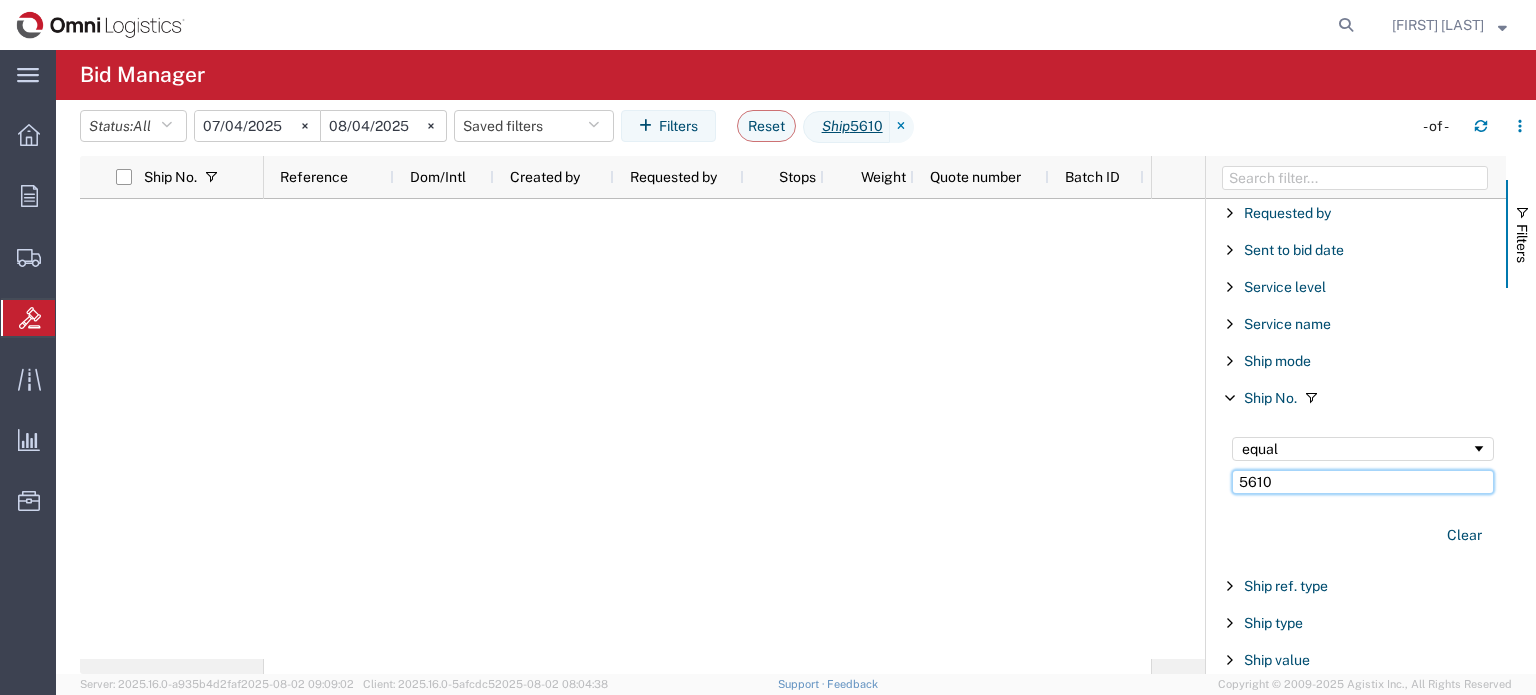 drag, startPoint x: 1281, startPoint y: 465, endPoint x: 1115, endPoint y: 473, distance: 166.19266 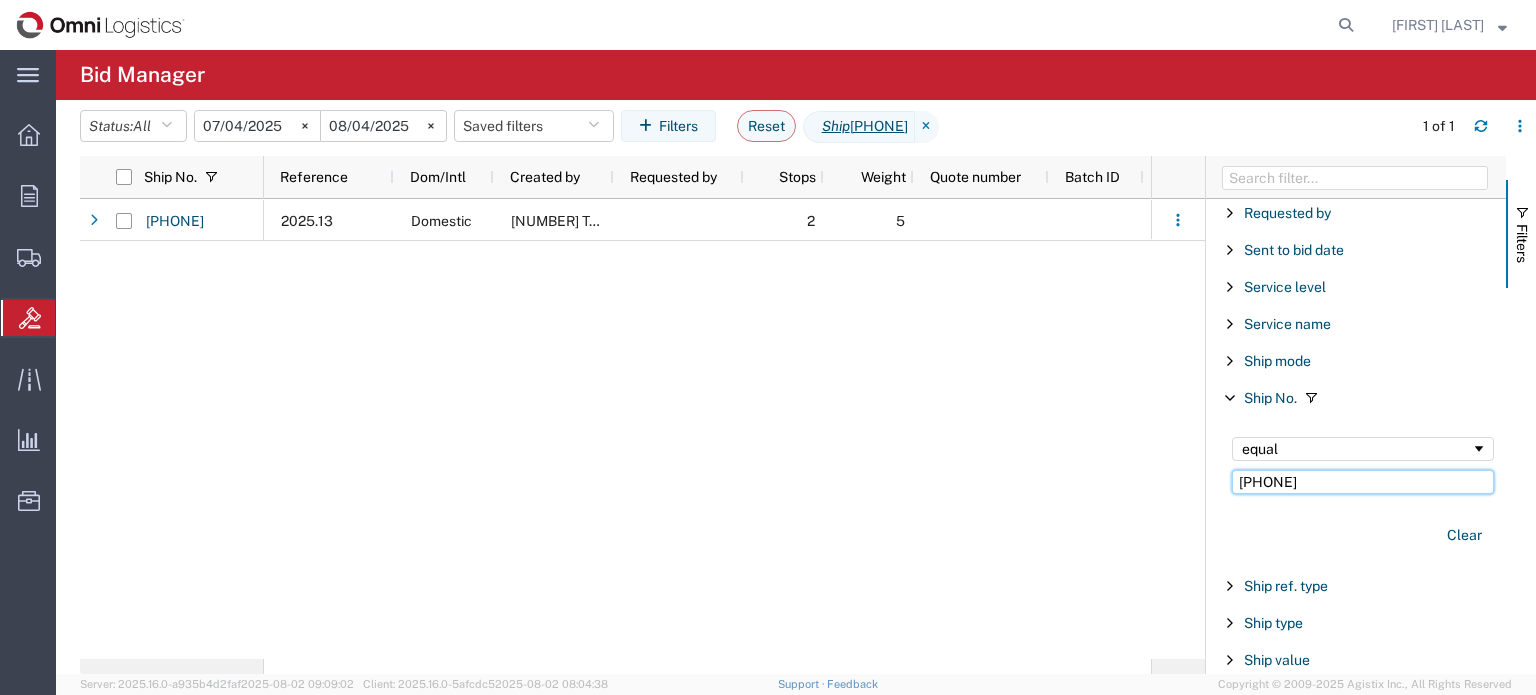 type on "[PHONE]" 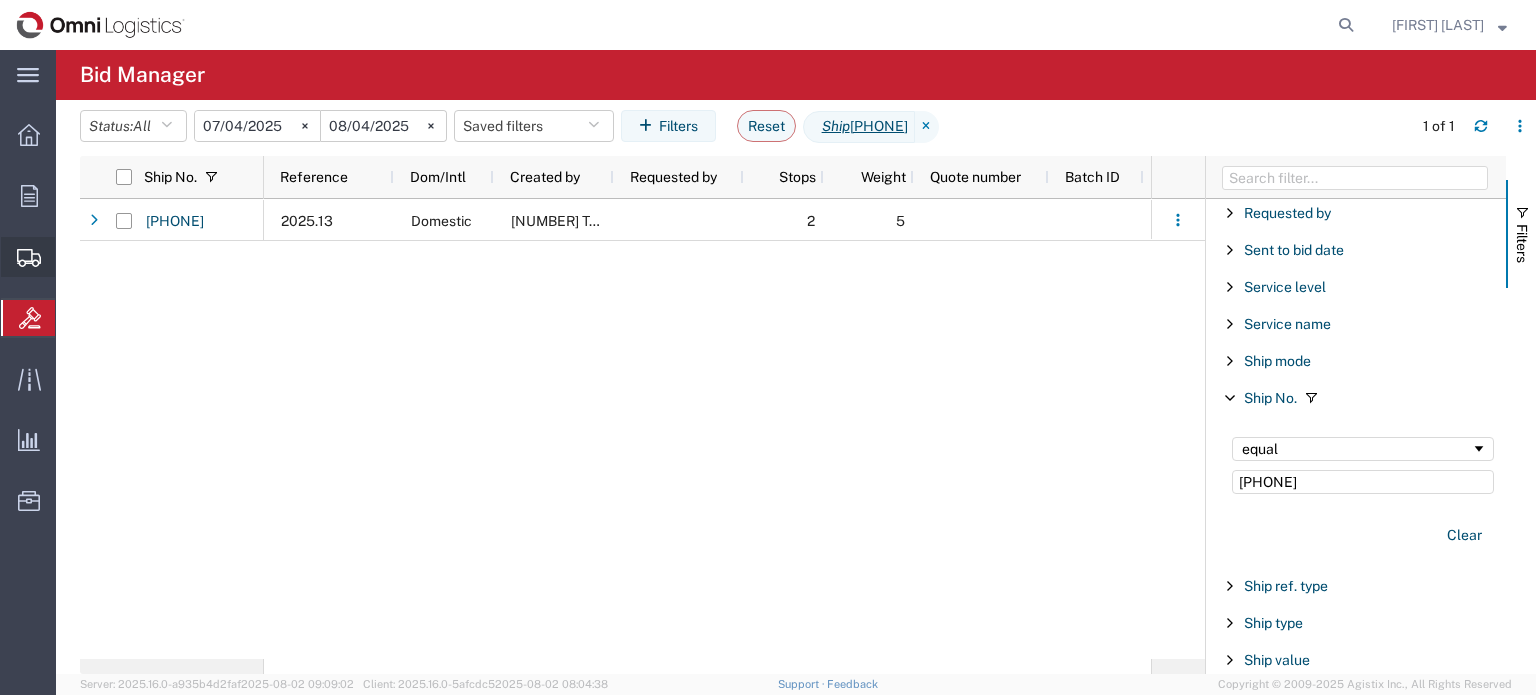 click on "Shipment Manager" 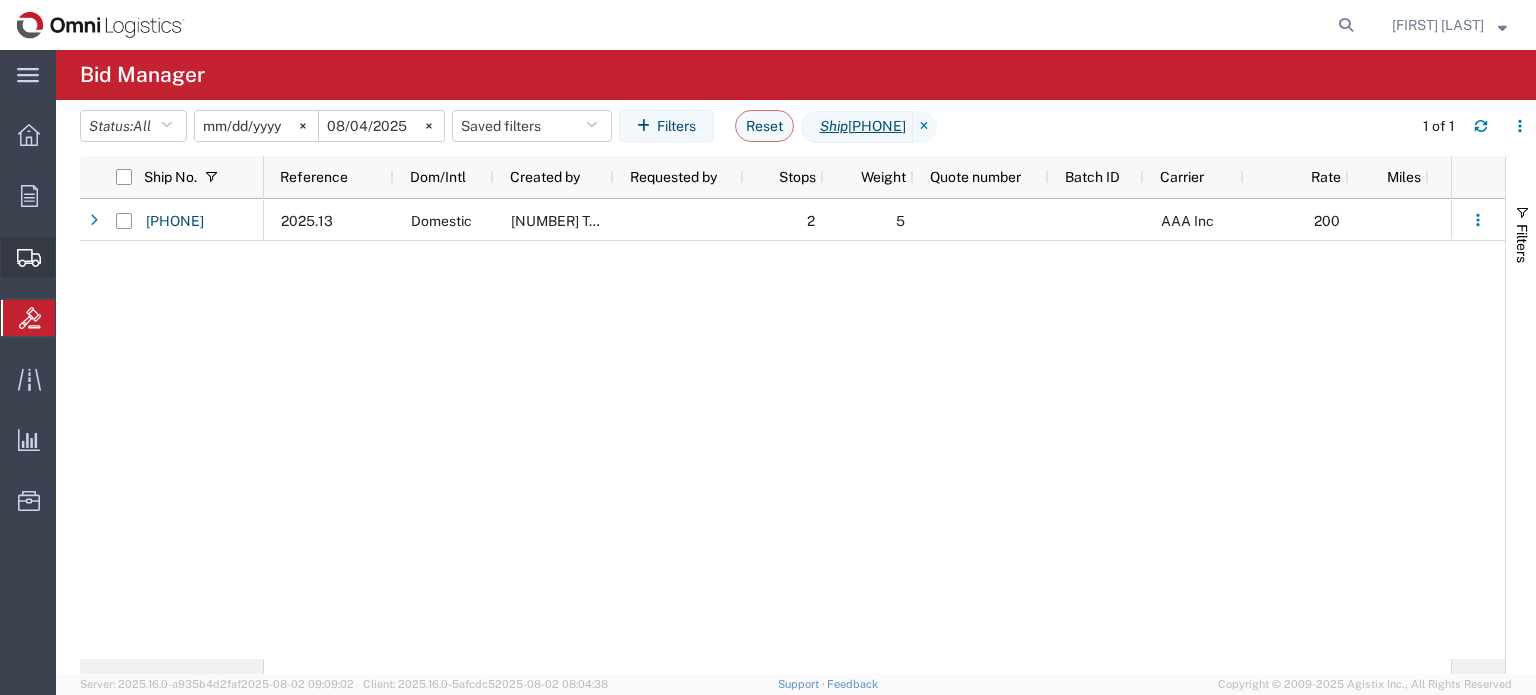 click on "Shipment Manager" 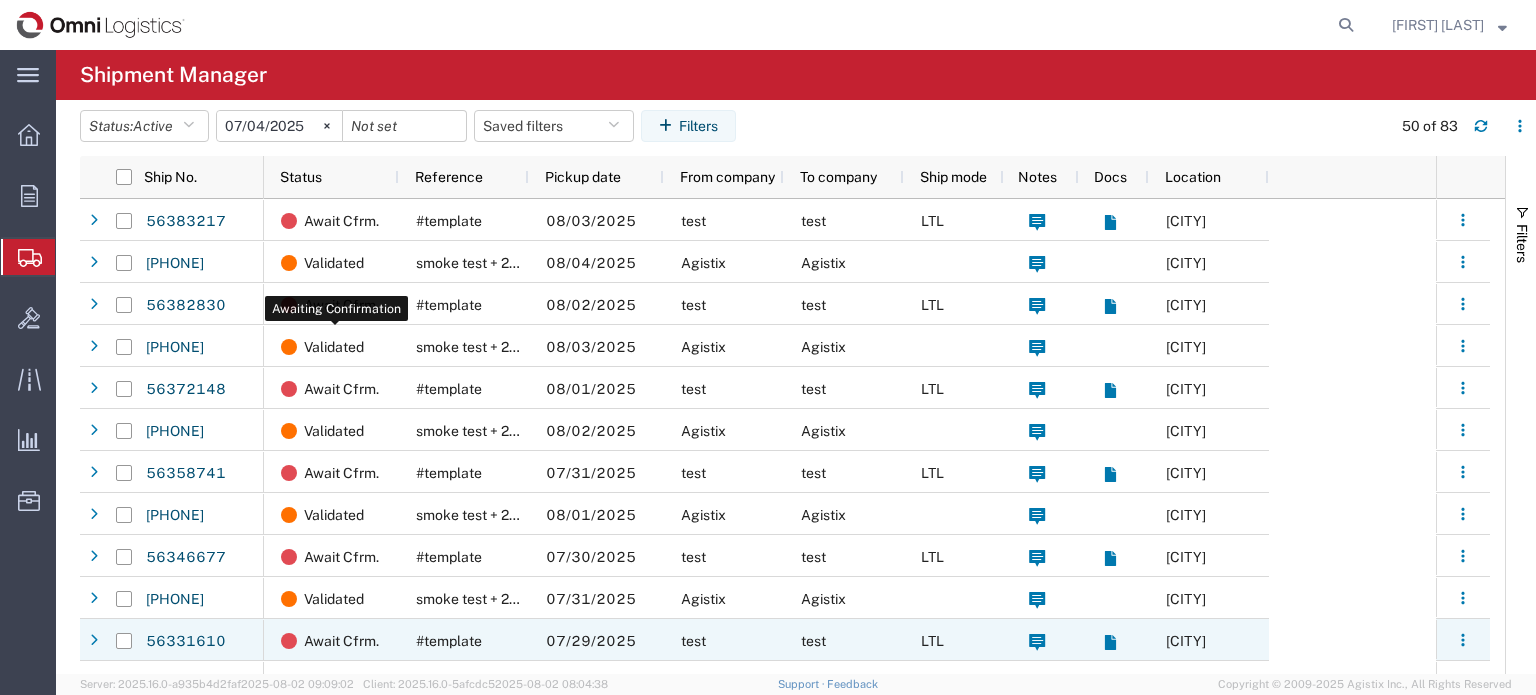 scroll, scrollTop: 328, scrollLeft: 0, axis: vertical 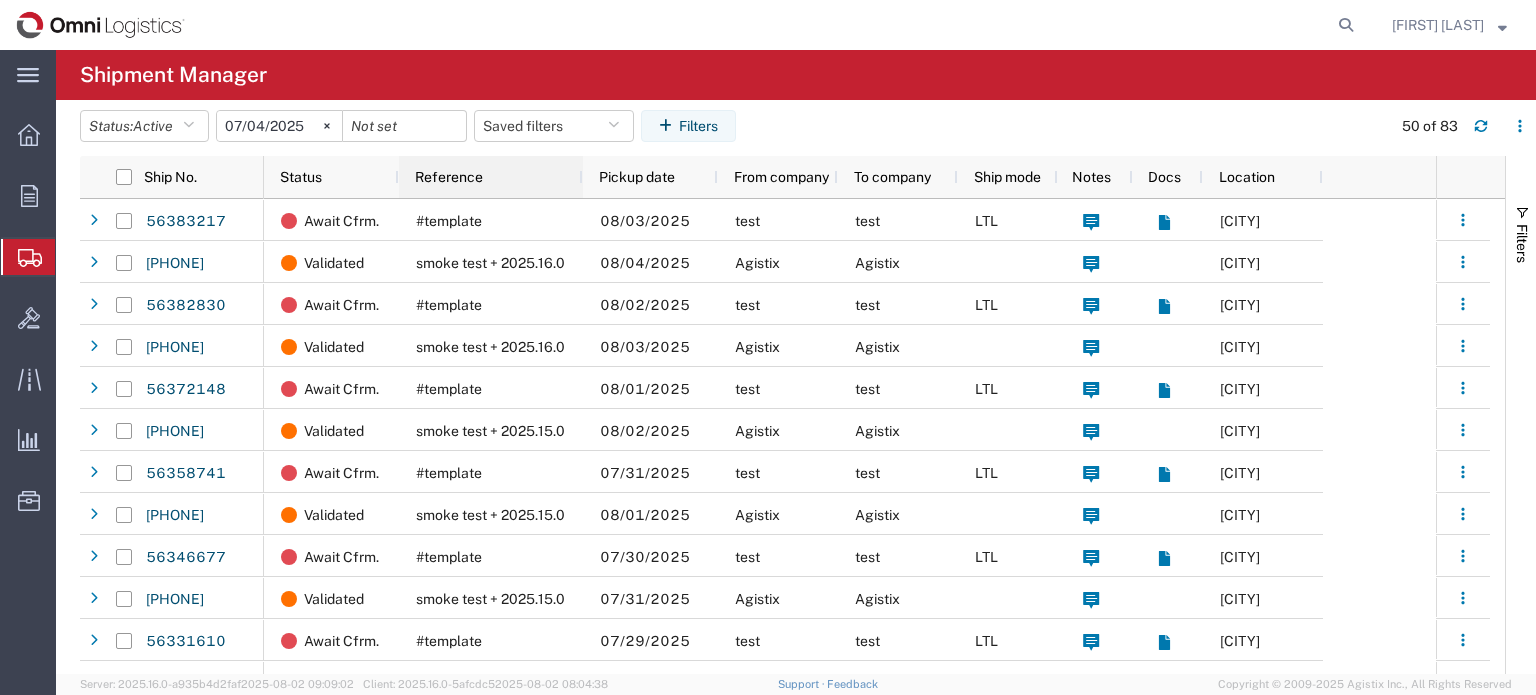 drag, startPoint x: 526, startPoint y: 176, endPoint x: 580, endPoint y: 176, distance: 54 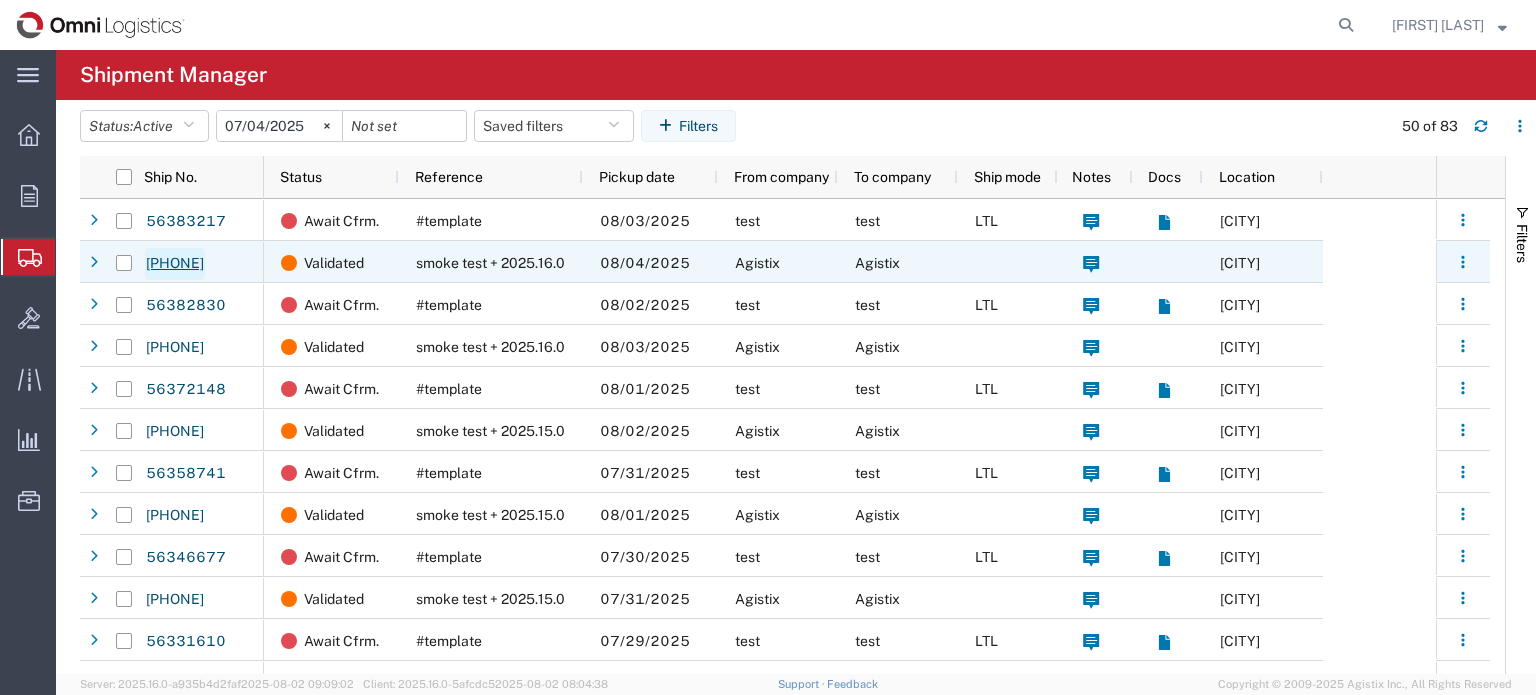 click on "[PHONE]" 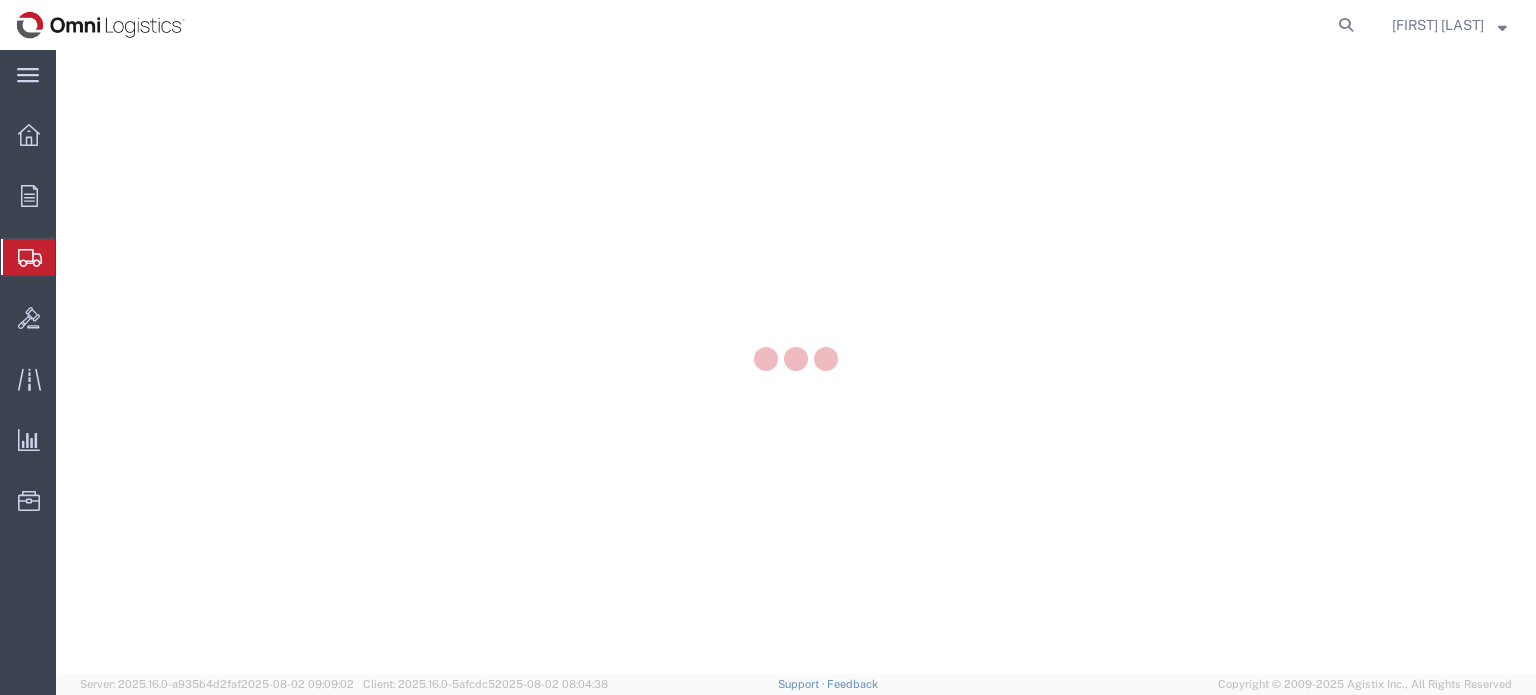 scroll, scrollTop: 0, scrollLeft: 0, axis: both 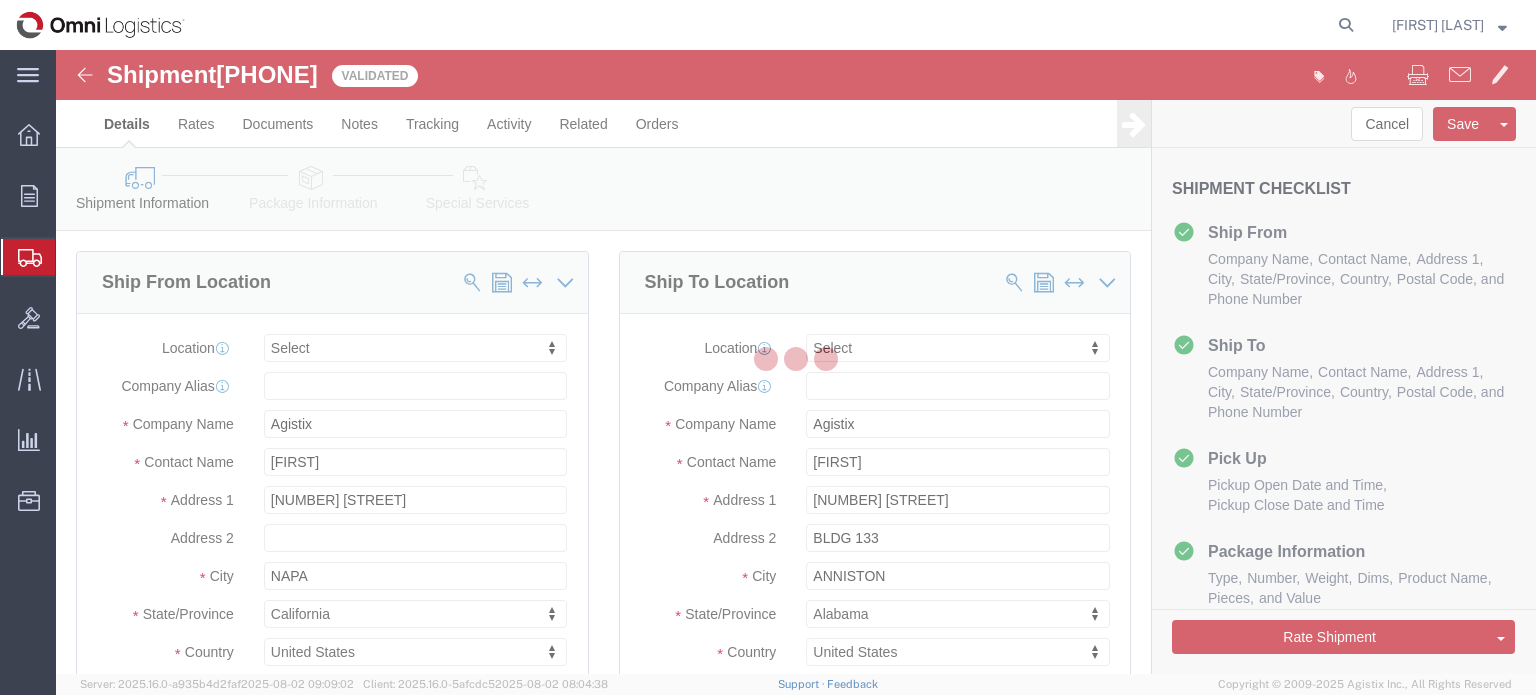 select 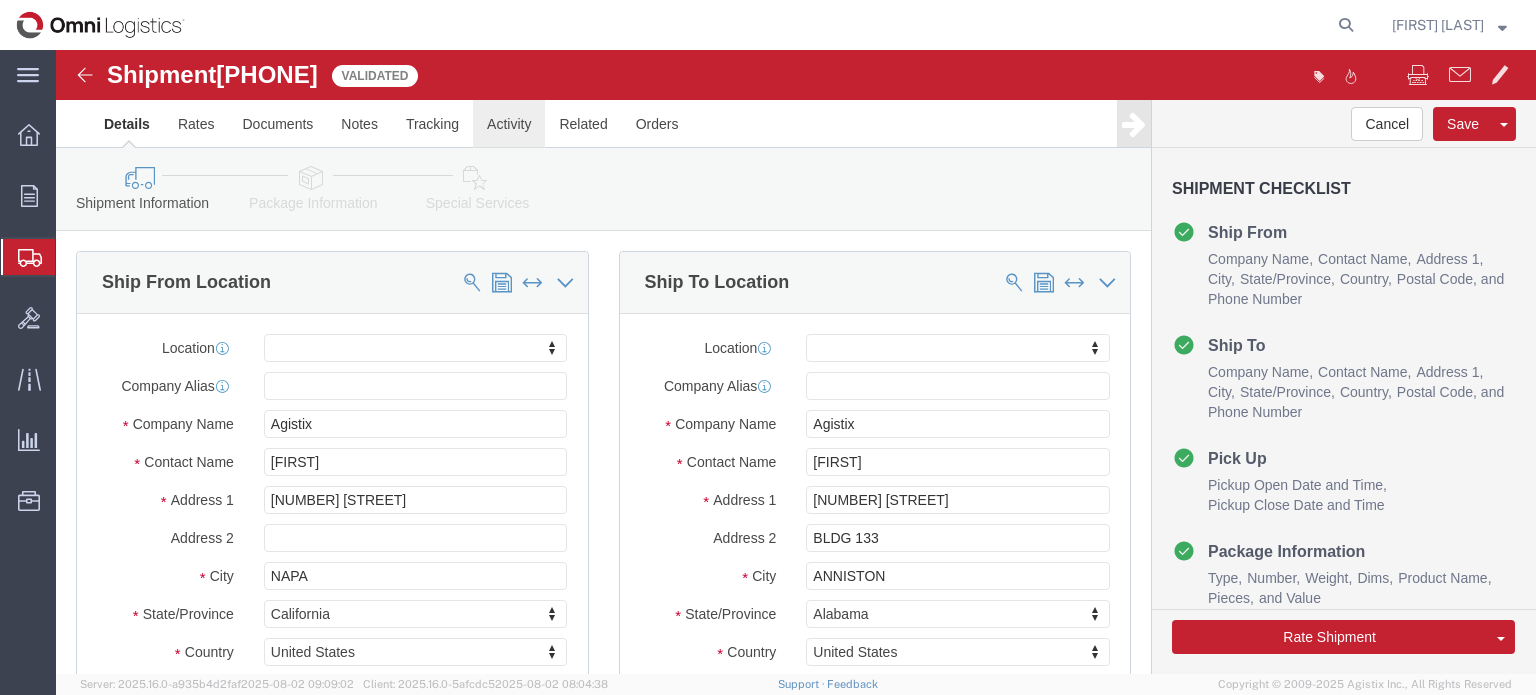 click on "Activity" 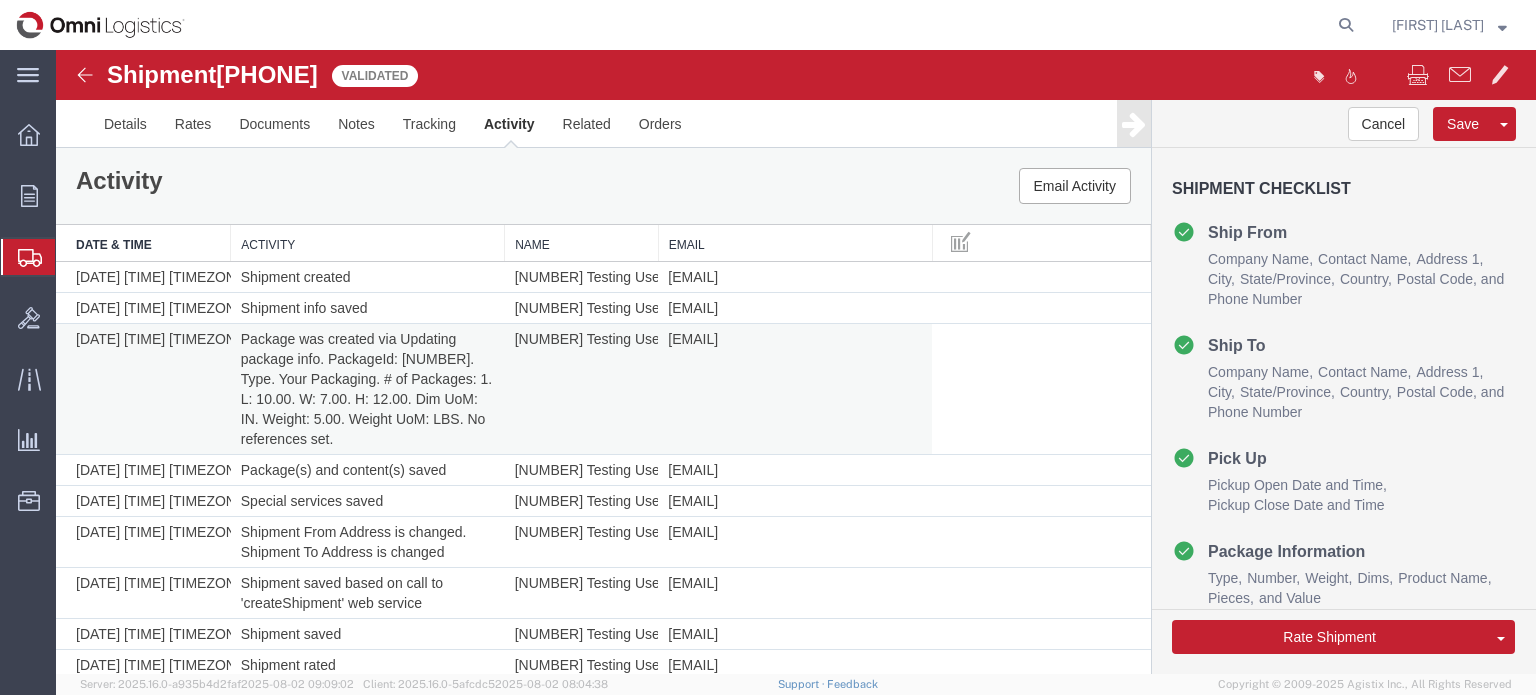 scroll, scrollTop: 135, scrollLeft: 0, axis: vertical 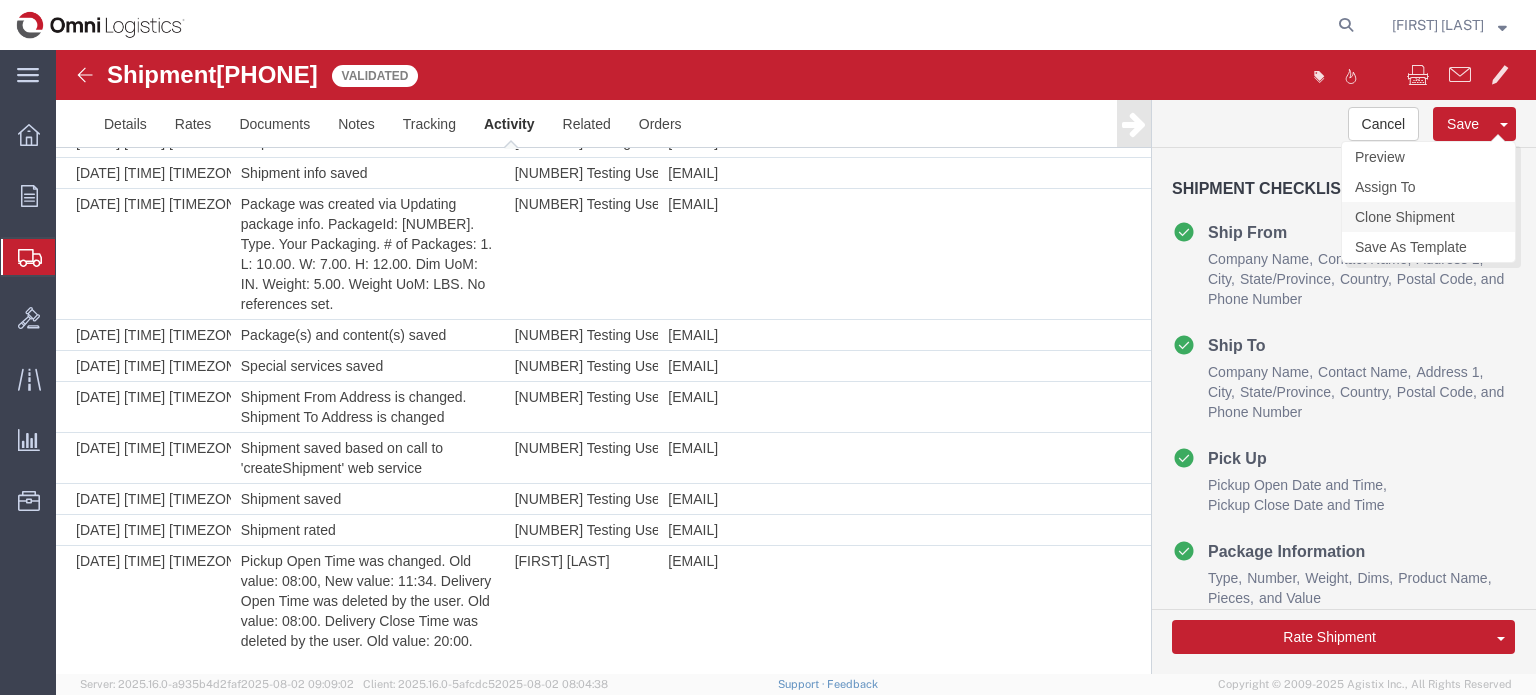 click on "Clone Shipment" at bounding box center [1428, 217] 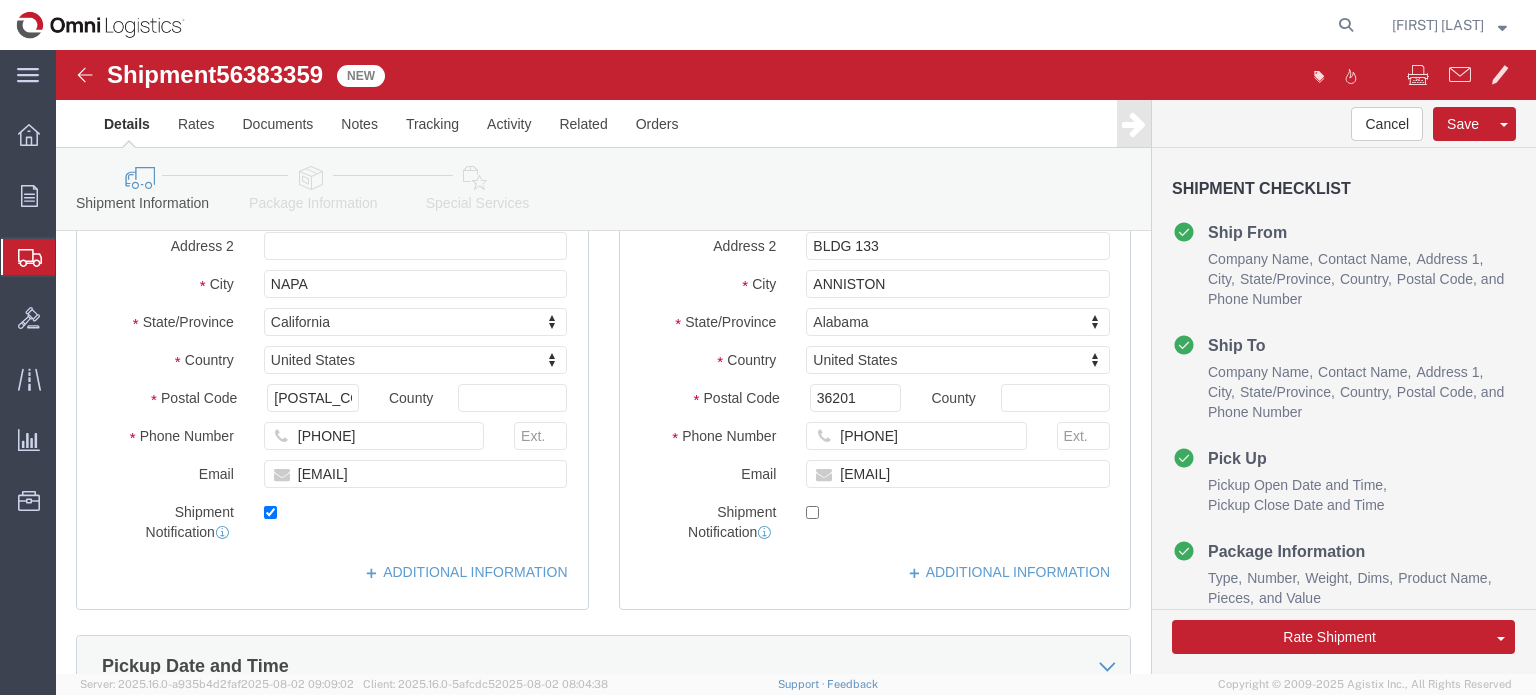 scroll, scrollTop: 298, scrollLeft: 0, axis: vertical 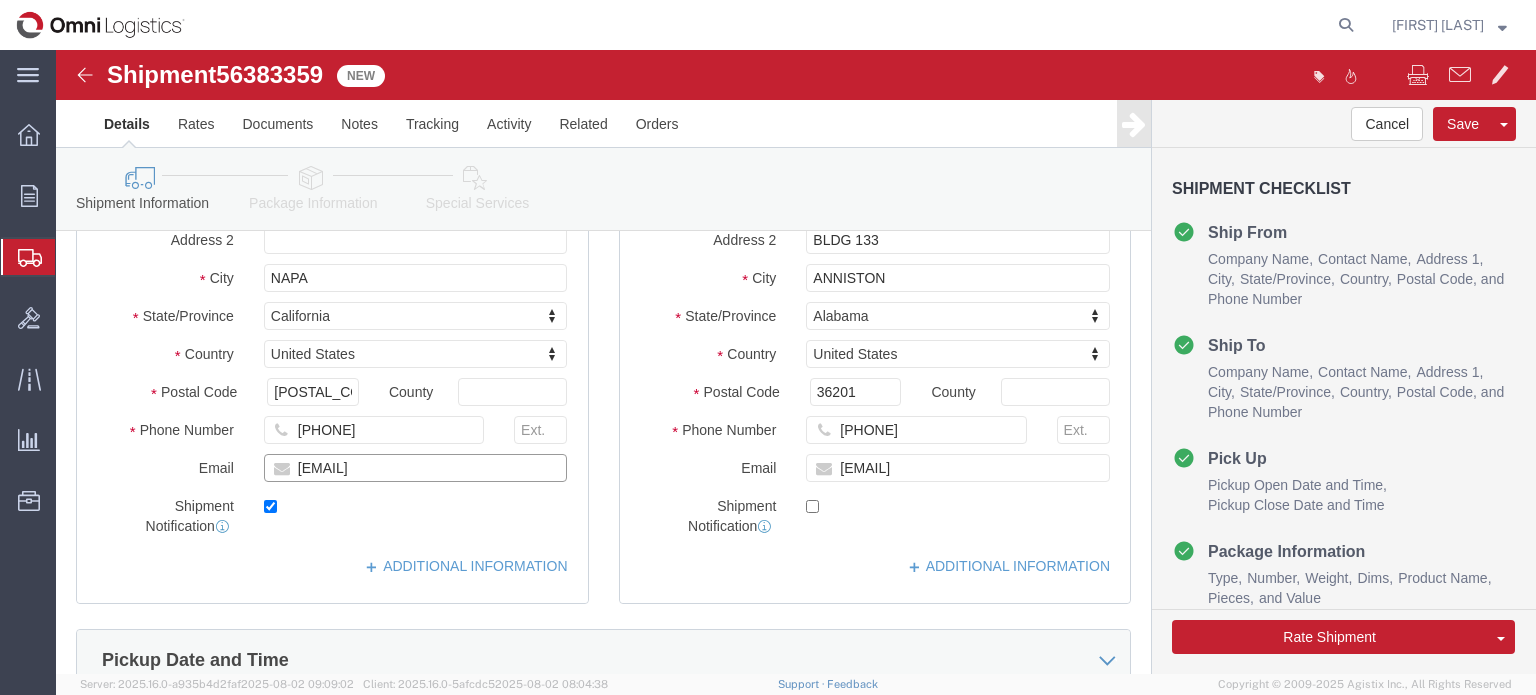 drag, startPoint x: 425, startPoint y: 415, endPoint x: 174, endPoint y: 412, distance: 251.01793 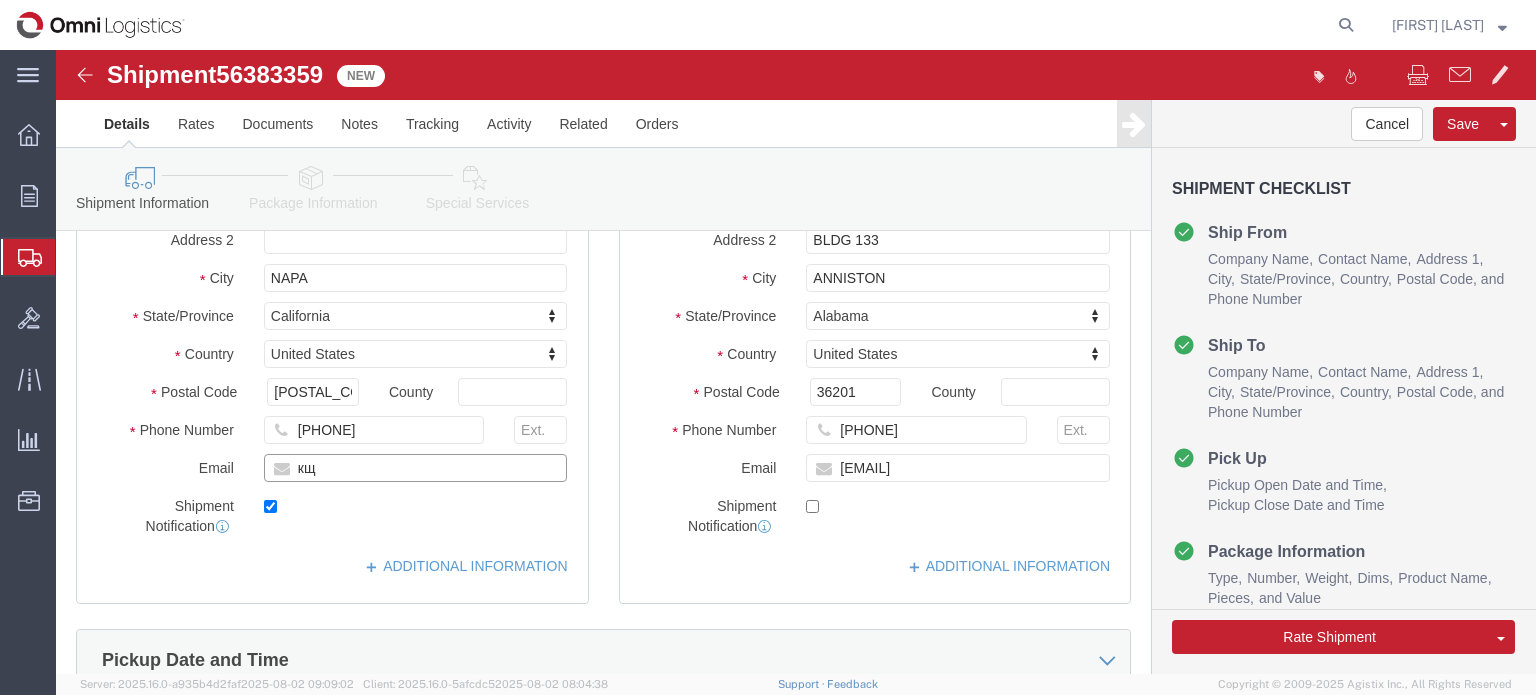 type on "к" 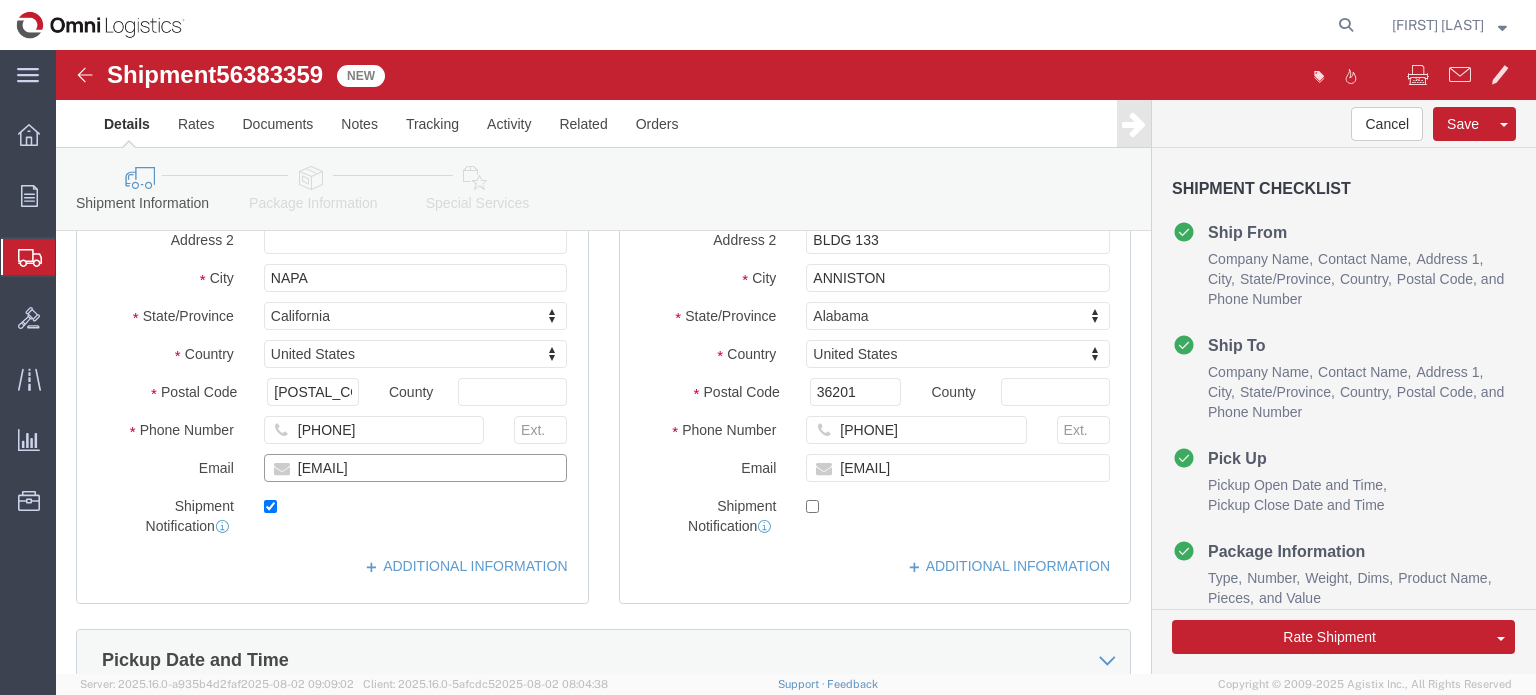 type on "[EMAIL]" 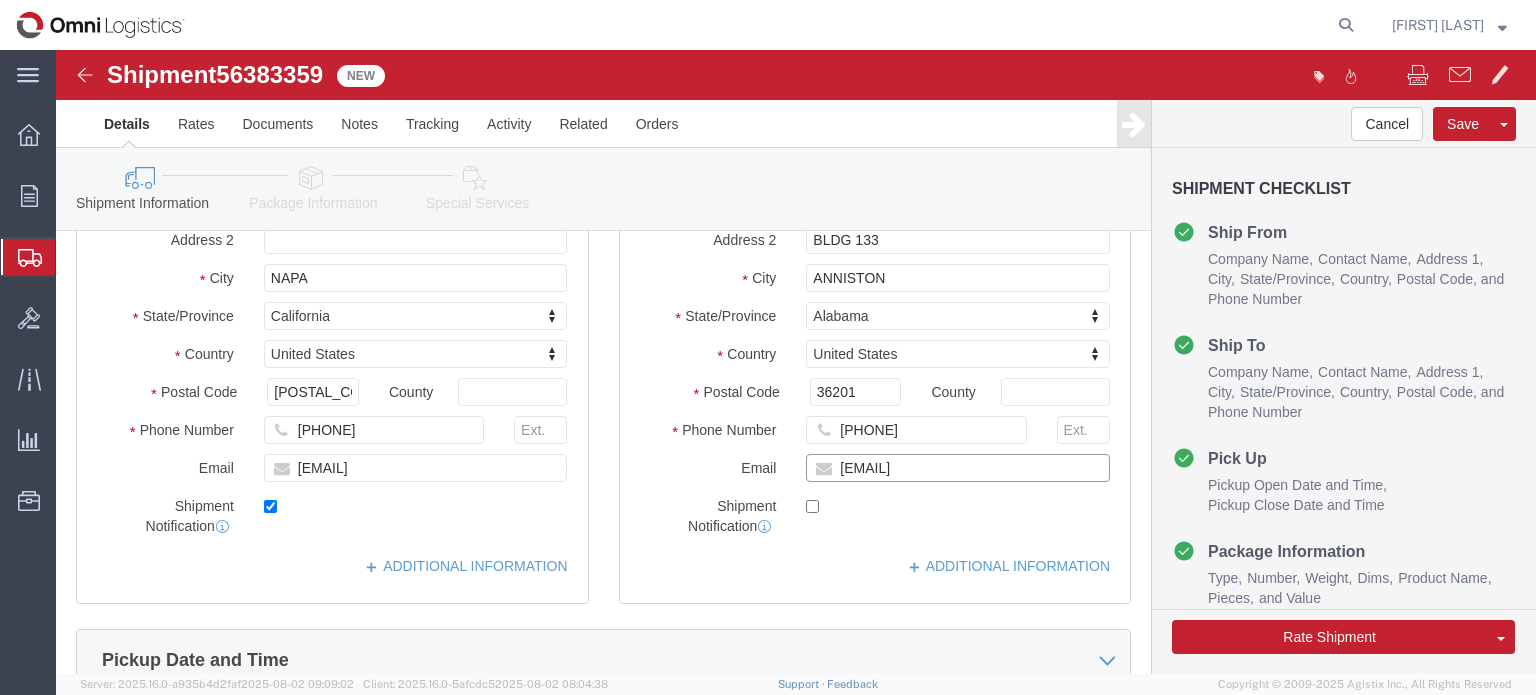 click on "[EMAIL]" 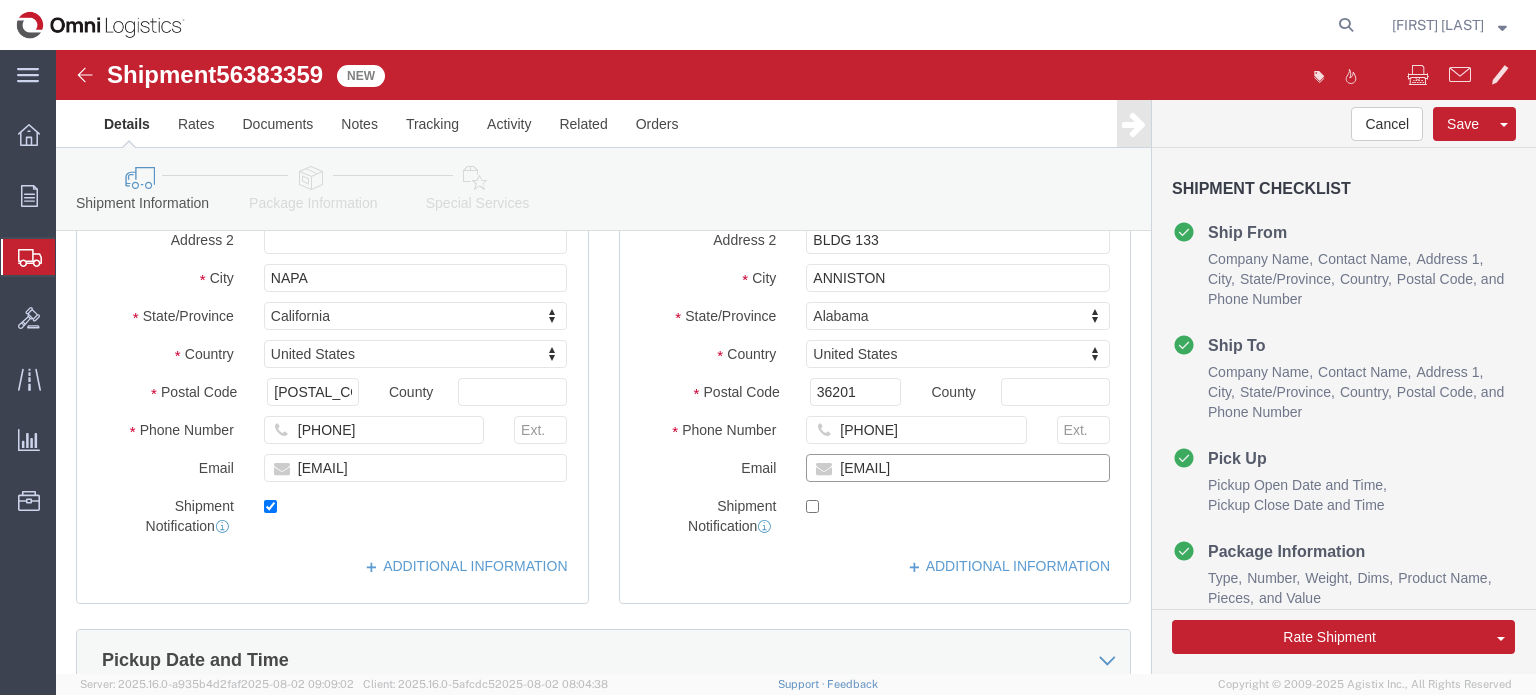 paste on "[EMAIL]" 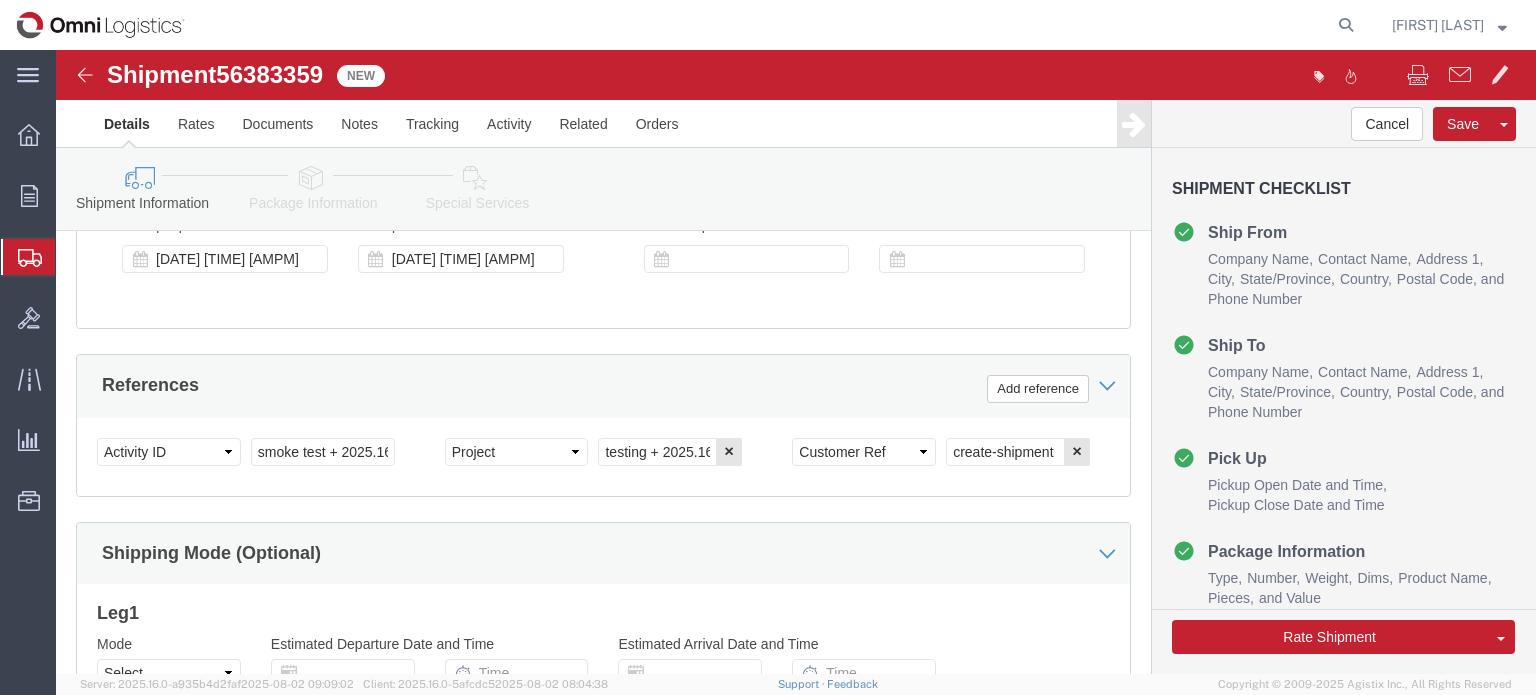 scroll, scrollTop: 847, scrollLeft: 0, axis: vertical 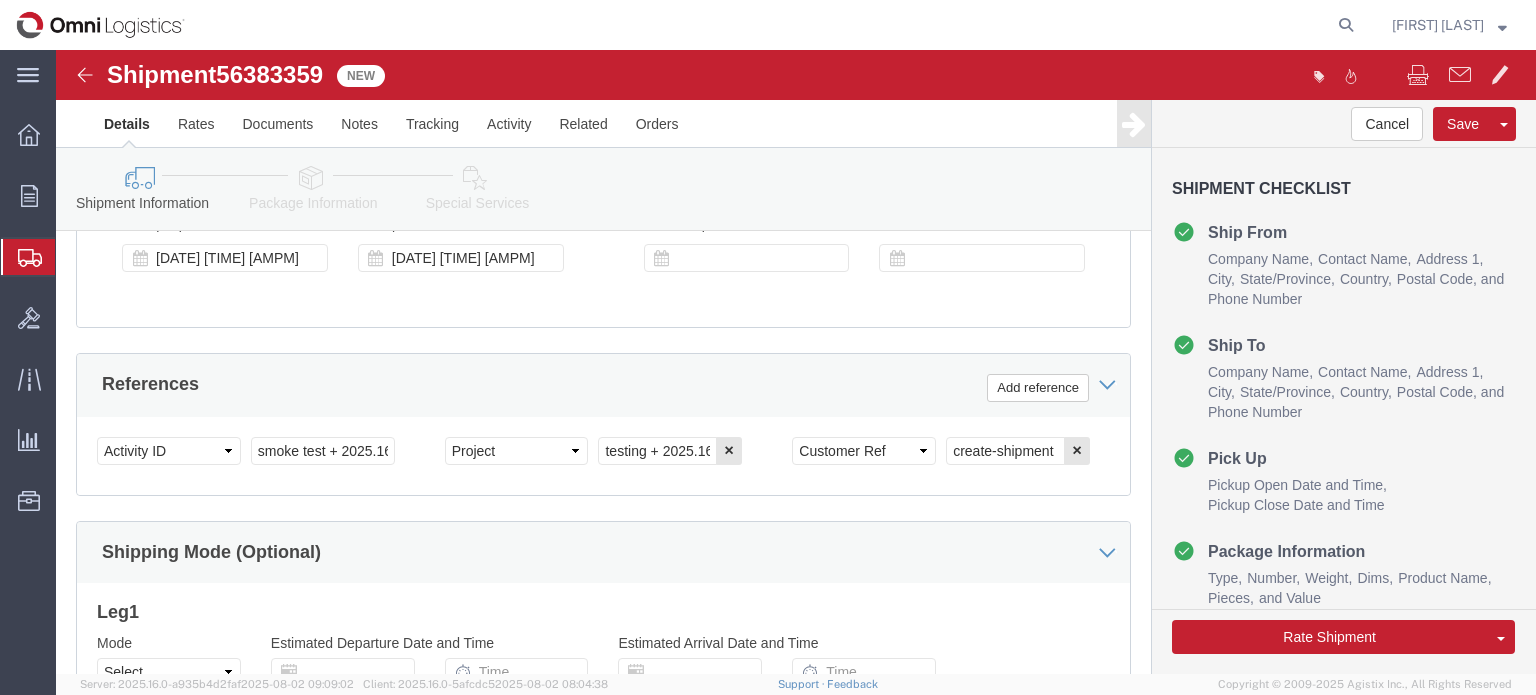 type on "[EMAIL]" 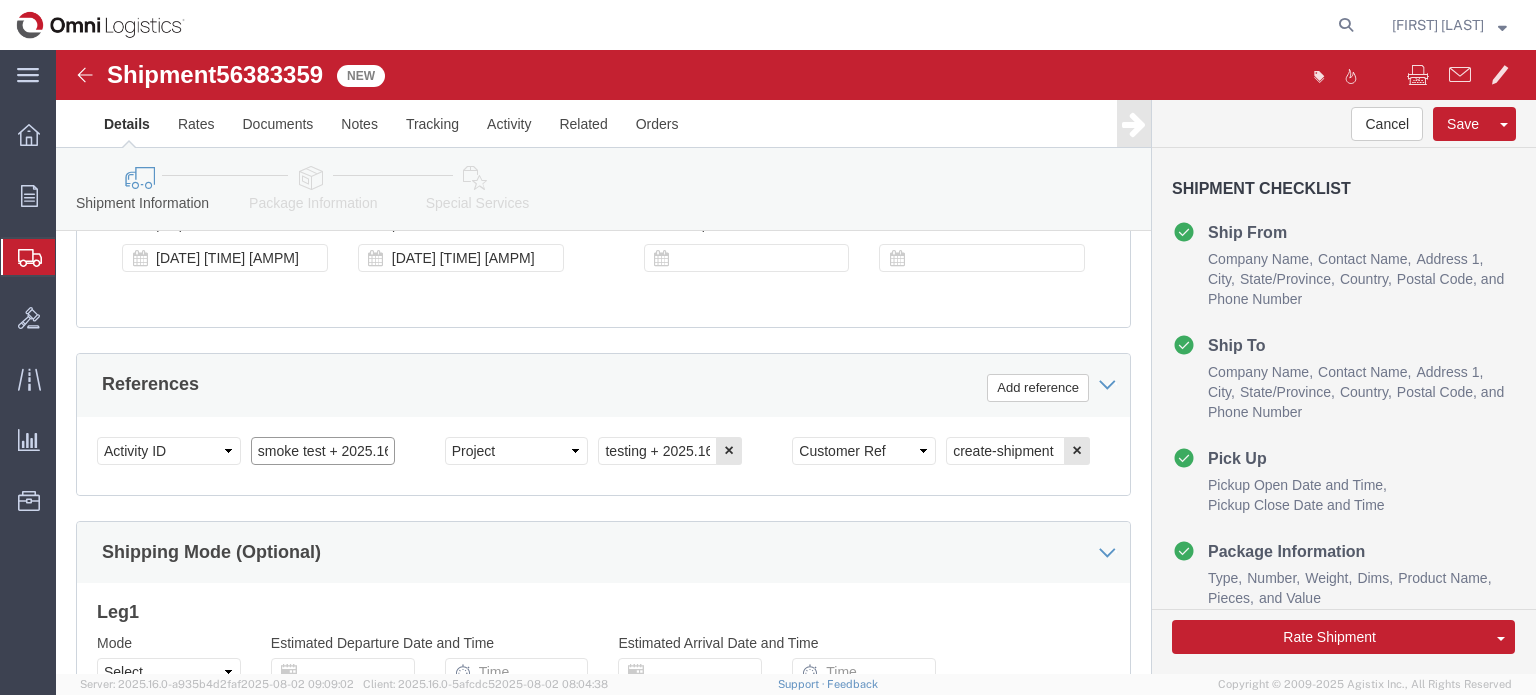 checkbox on "true" 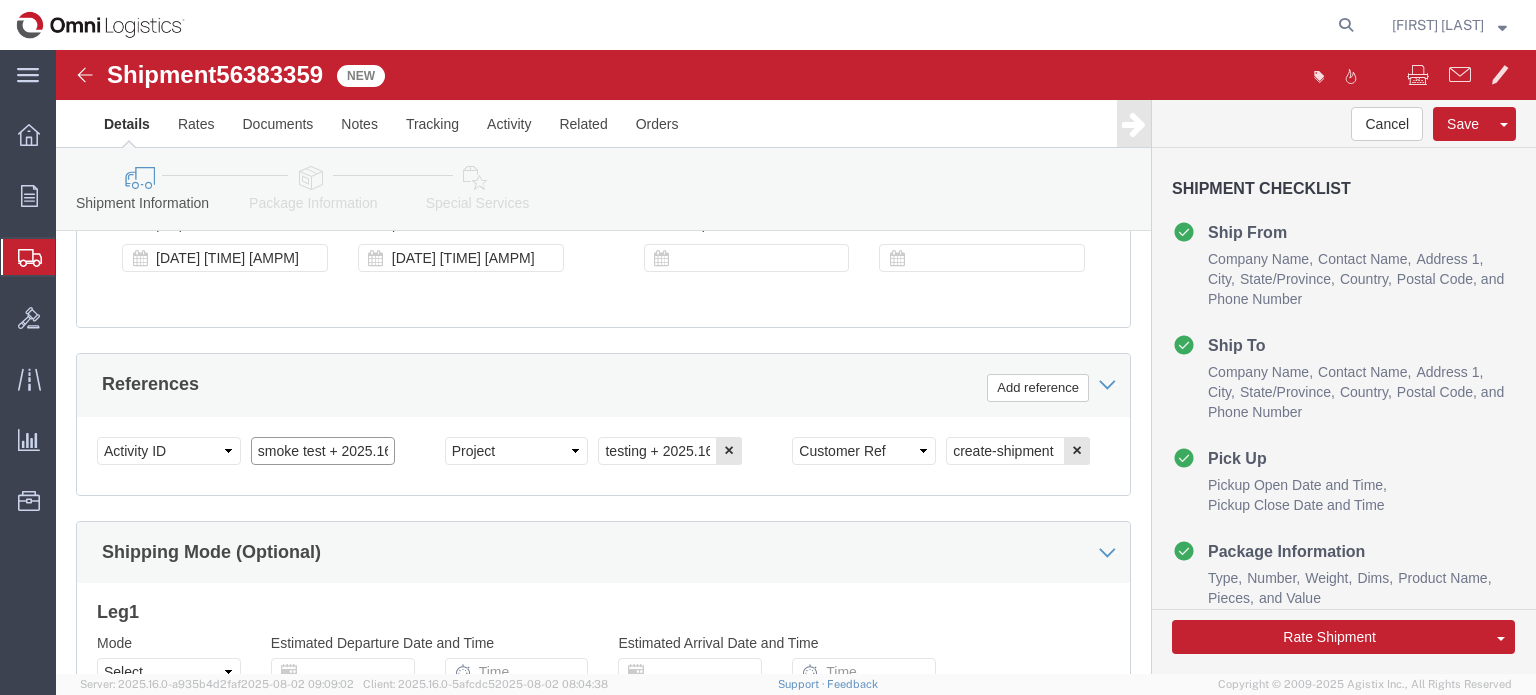 scroll, scrollTop: 0, scrollLeft: 17, axis: horizontal 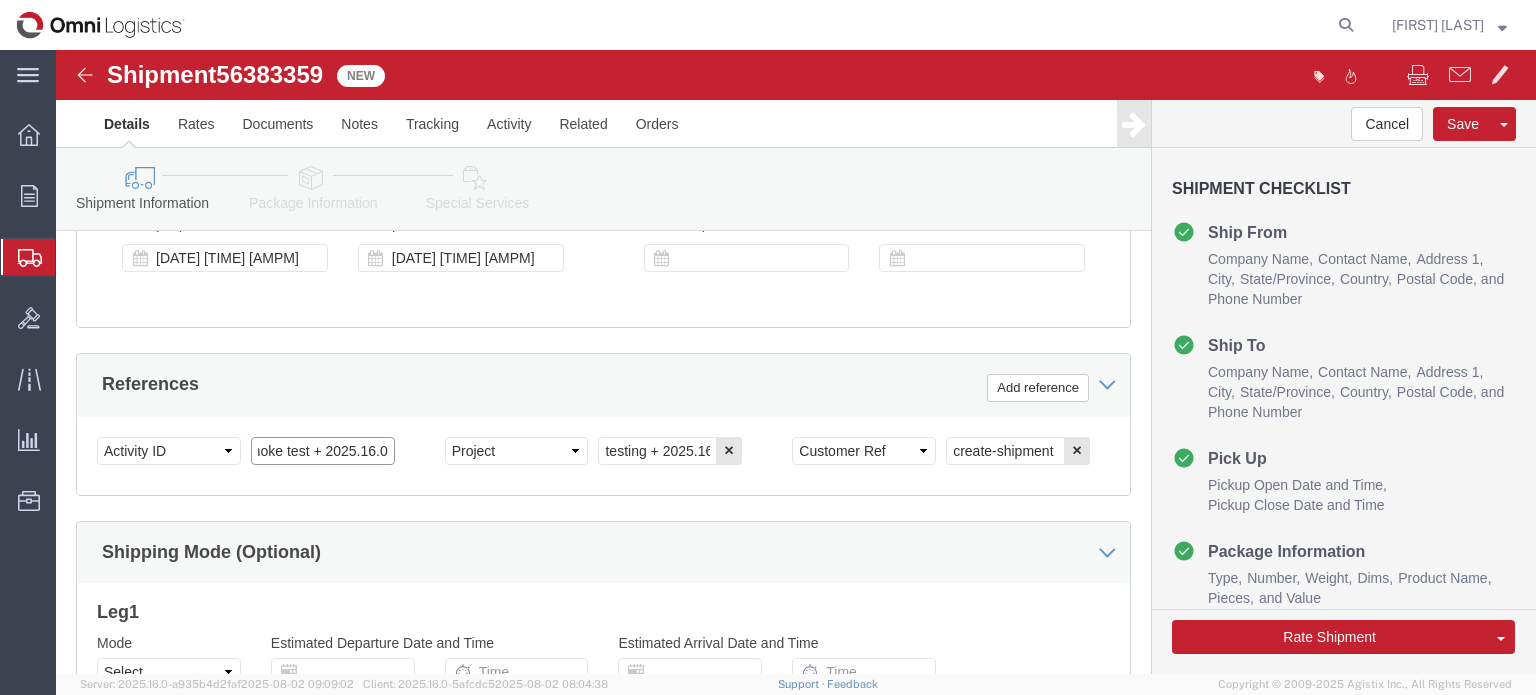 drag, startPoint x: 300, startPoint y: 394, endPoint x: 357, endPoint y: 396, distance: 57.035076 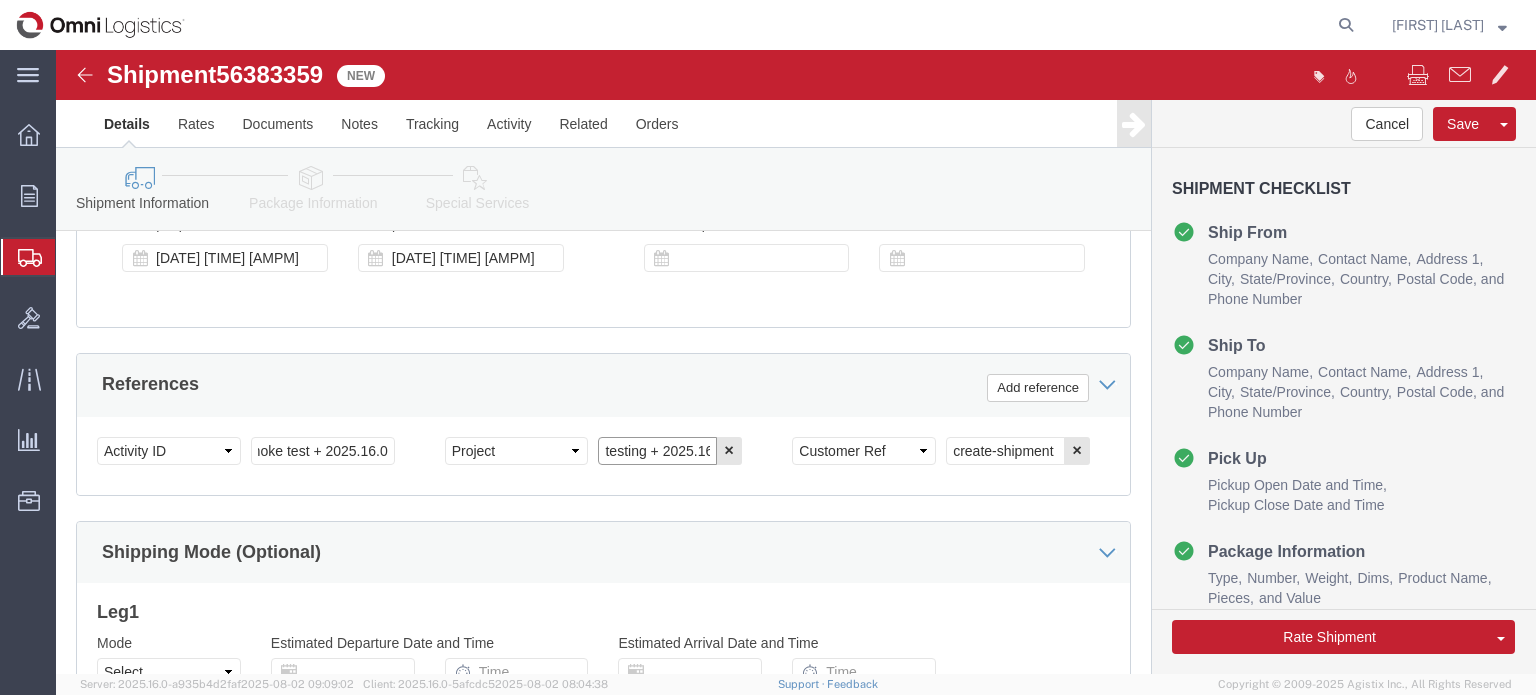 scroll, scrollTop: 0, scrollLeft: 0, axis: both 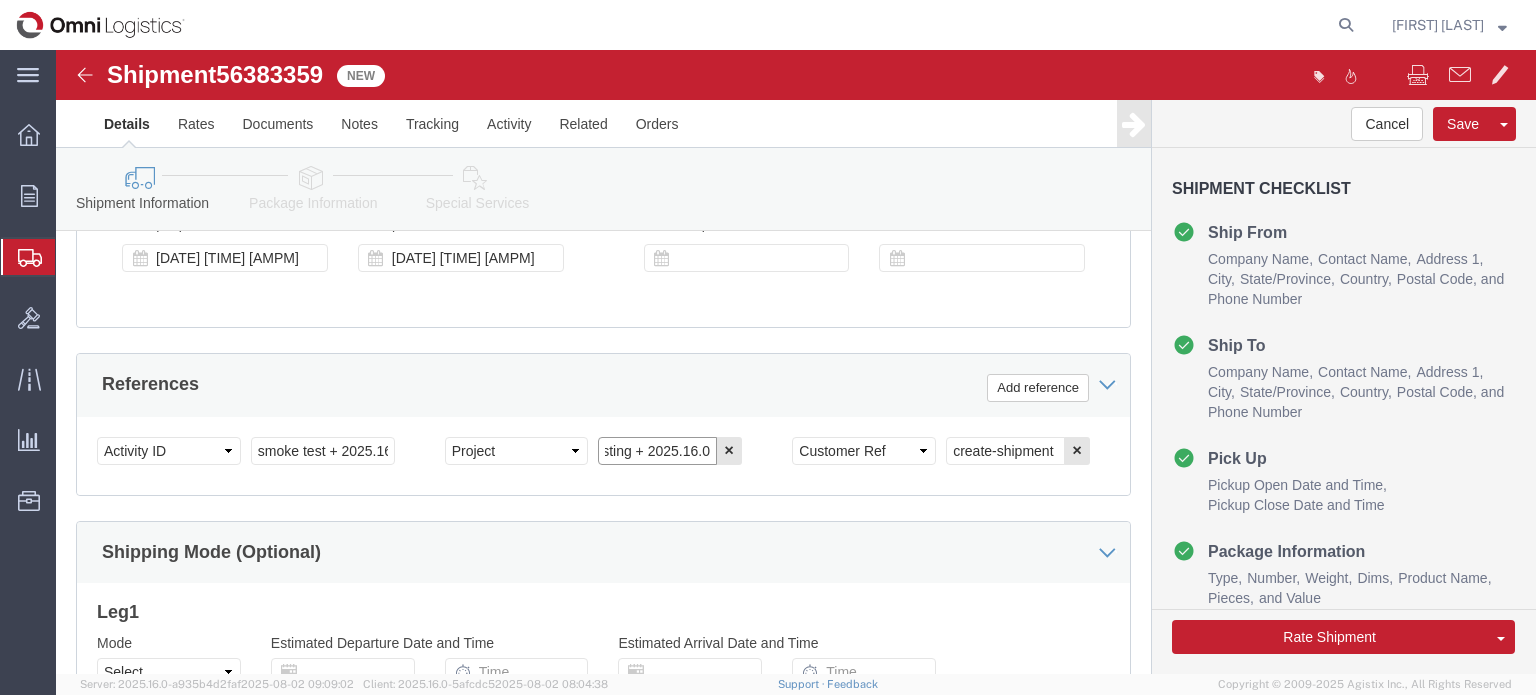 drag, startPoint x: 587, startPoint y: 401, endPoint x: 801, endPoint y: 401, distance: 214 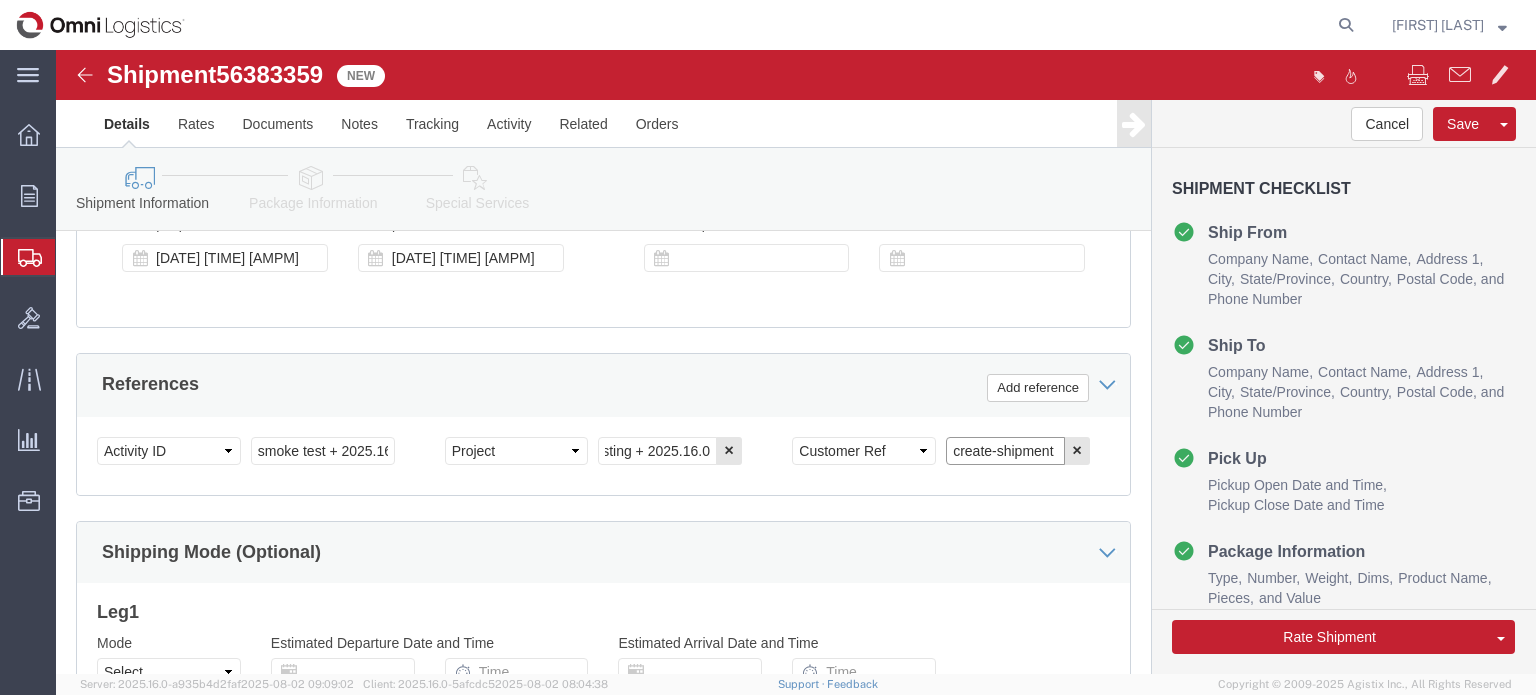 scroll, scrollTop: 0, scrollLeft: 0, axis: both 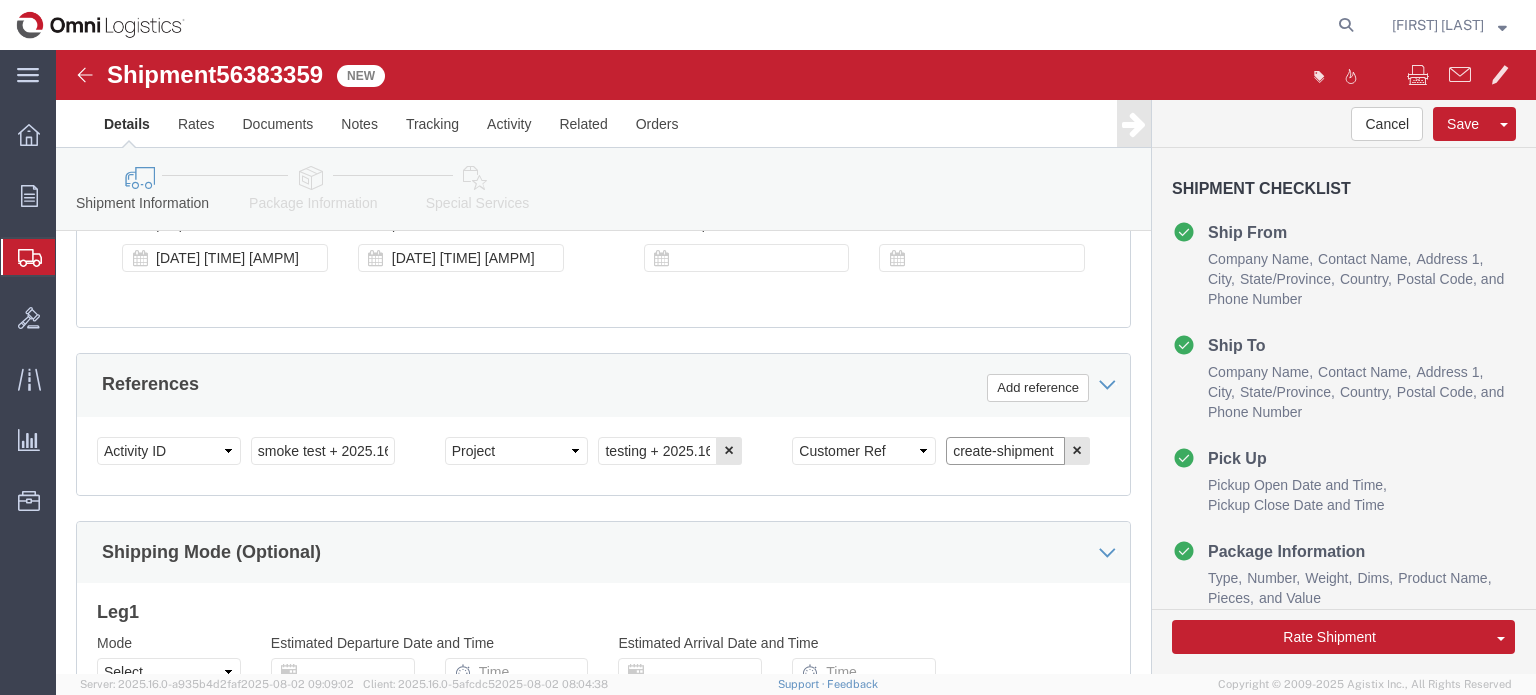 drag, startPoint x: 917, startPoint y: 403, endPoint x: 1068, endPoint y: 413, distance: 151.33076 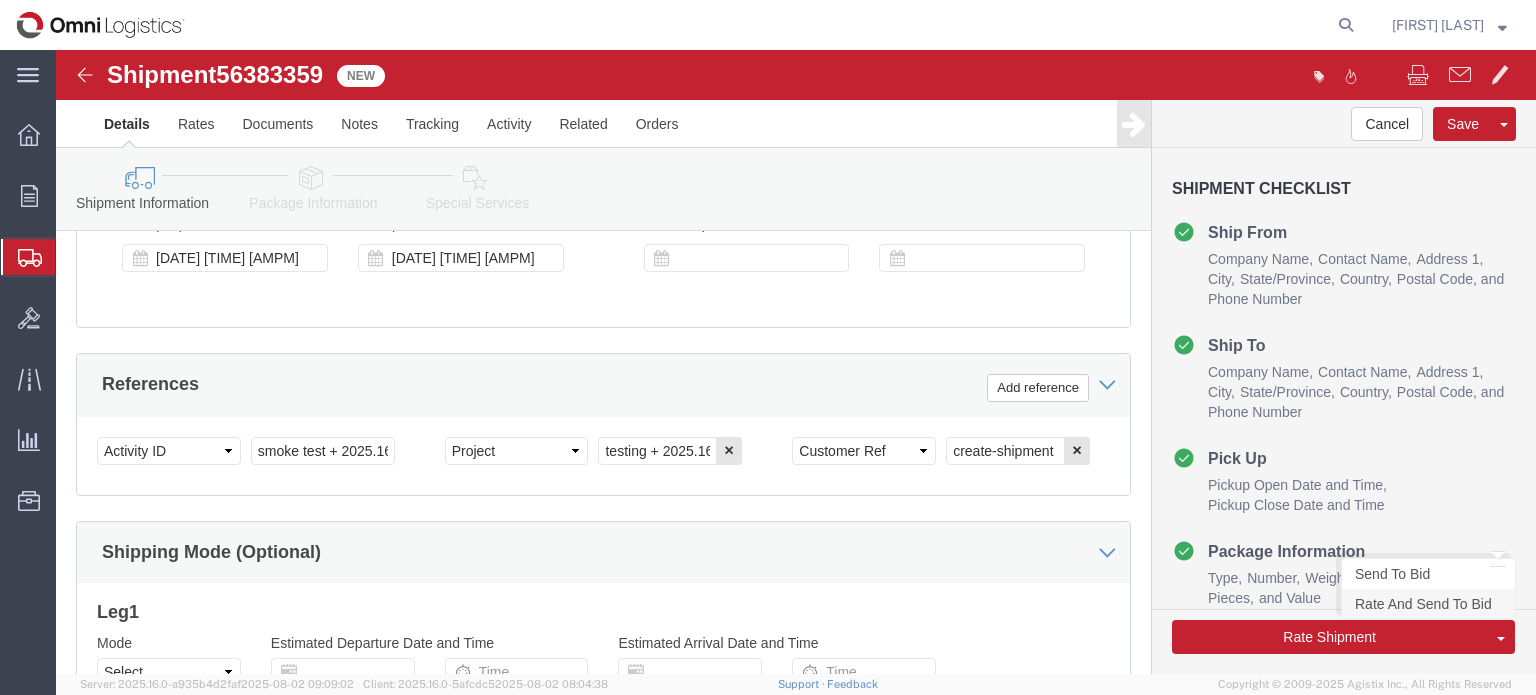 click on "Rate And Send To Bid" 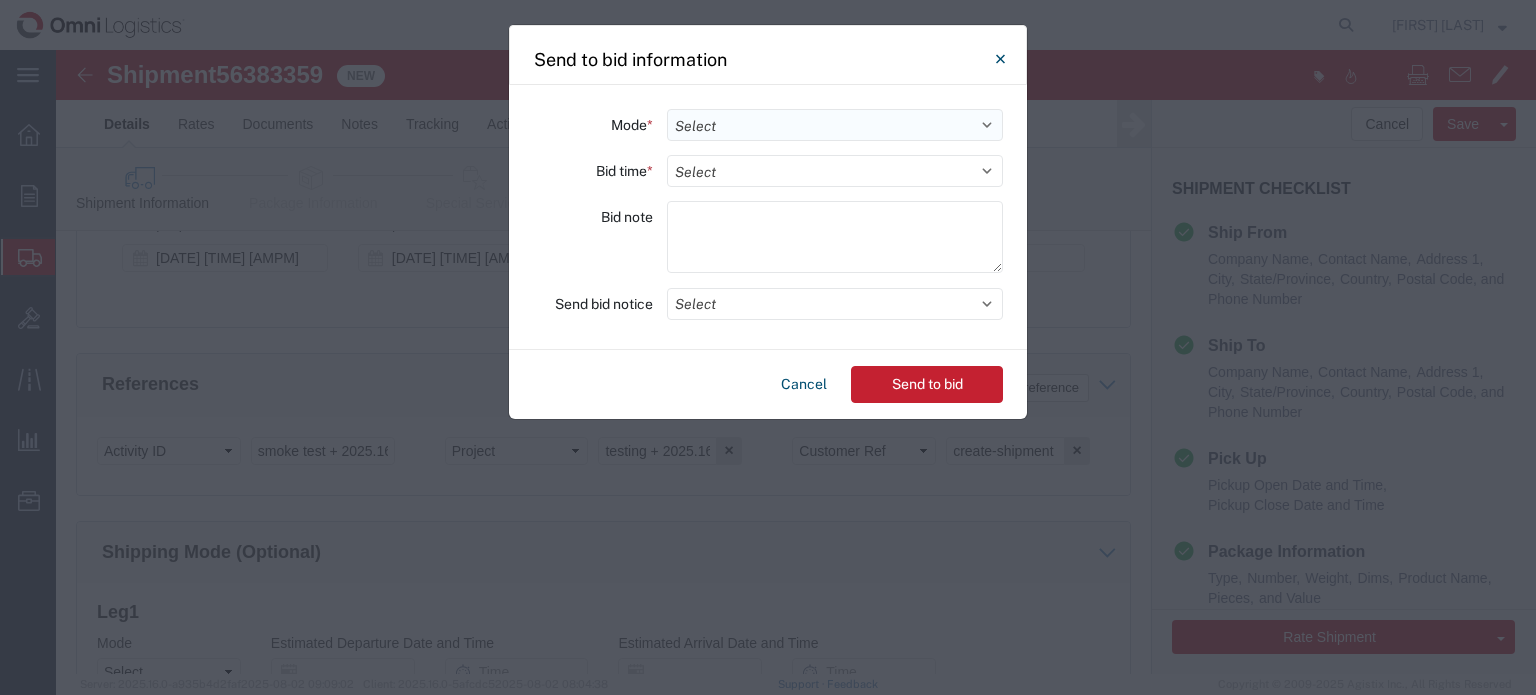 click on "Select Small Parcel Truckload Air Rail Less than Truckload Ocean Freight Multi-Leg" 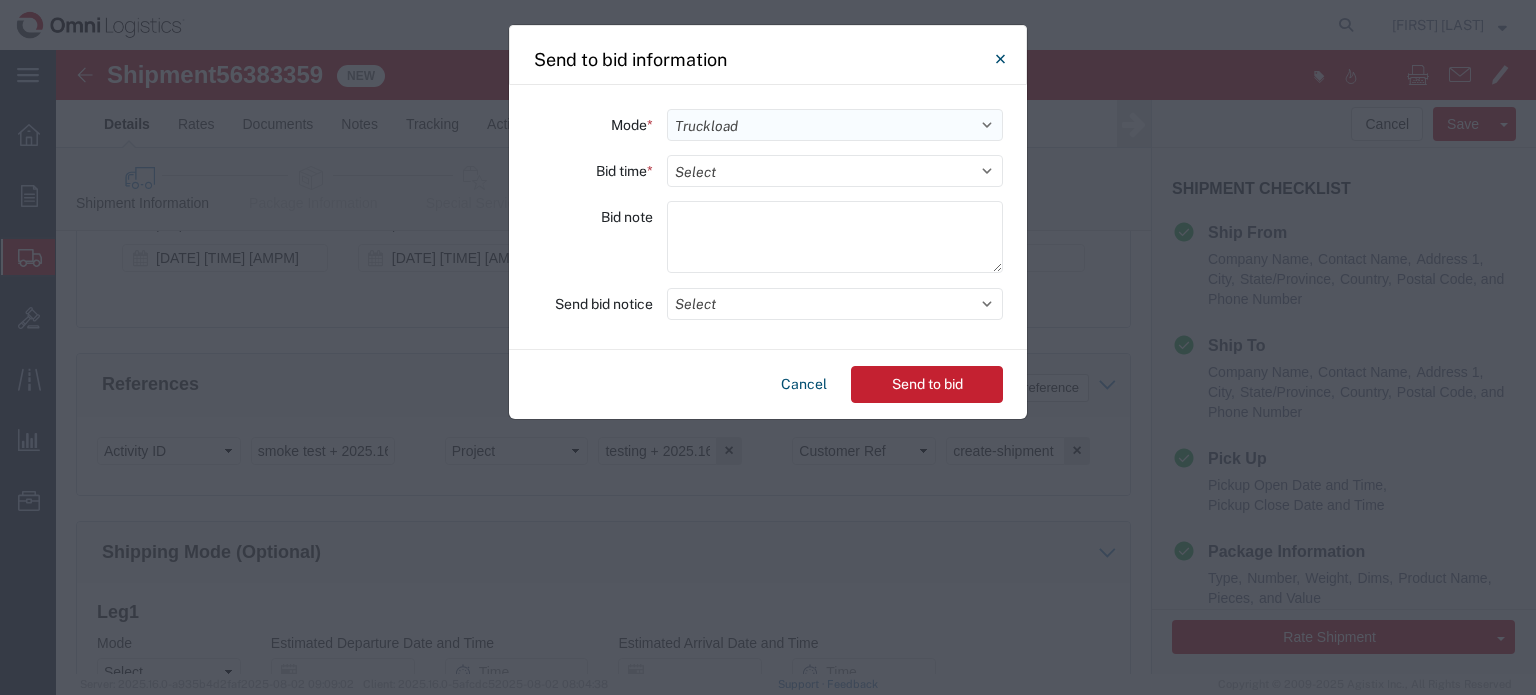 click on "Select Small Parcel Truckload Air Rail Less than Truckload Ocean Freight Multi-Leg" 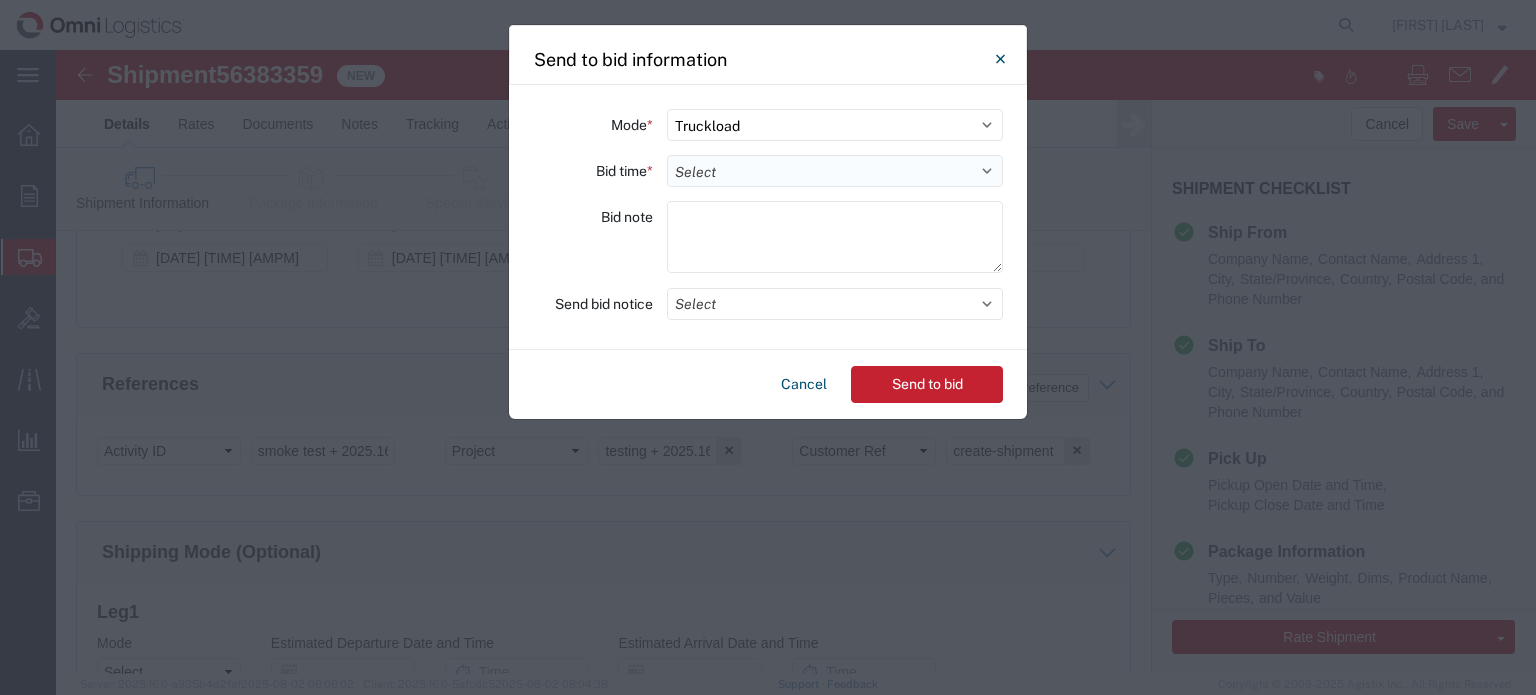click on "Select 30 Min (Rush) 1 Hour (Rush) 2 Hours (Rush) 4 Hours (Rush) 8 Hours (Rush) 12 Hours (Rush) 16 Hours (Rush) 20 Hours (Rush) 24 Hours (Standard) 28 Hours (Extended) 32 Hours (Extended) 36 Hours (Extended) 2 Days (Extended) 3 Days (Extended) 4 Days (Extended) 5 Days (Extended) 6 Days (Extended) 7 Days (Extended)" 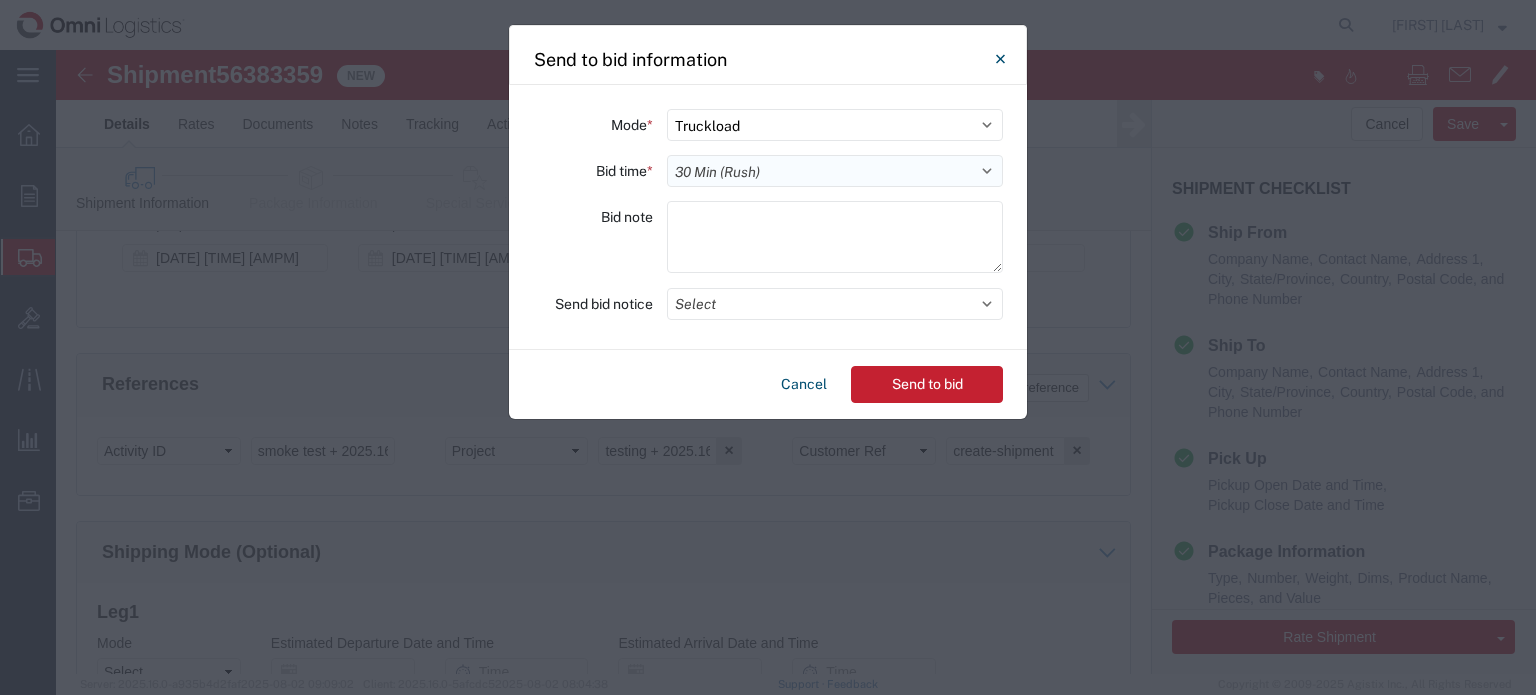 click on "Select 30 Min (Rush) 1 Hour (Rush) 2 Hours (Rush) 4 Hours (Rush) 8 Hours (Rush) 12 Hours (Rush) 16 Hours (Rush) 20 Hours (Rush) 24 Hours (Standard) 28 Hours (Extended) 32 Hours (Extended) 36 Hours (Extended) 2 Days (Extended) 3 Days (Extended) 4 Days (Extended) 5 Days (Extended) 6 Days (Extended) 7 Days (Extended)" 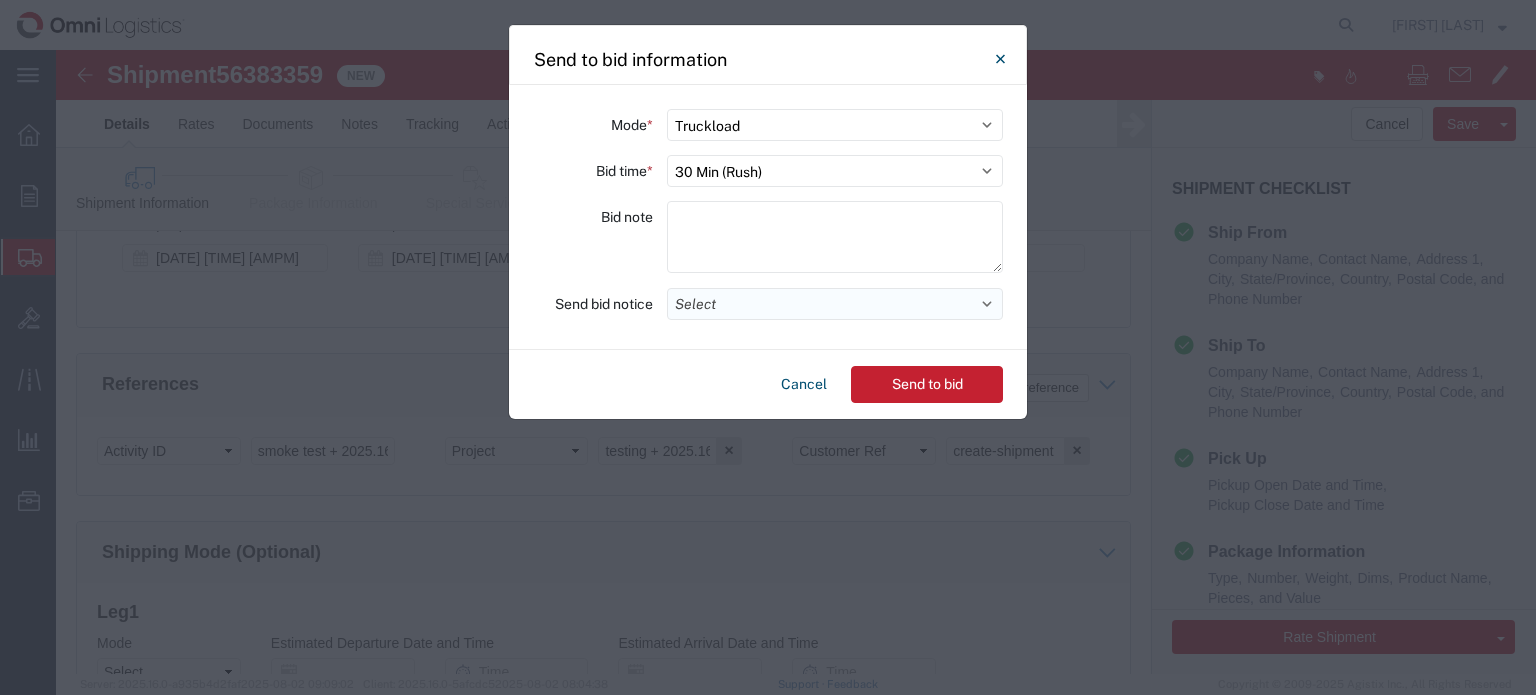 click on "Select" 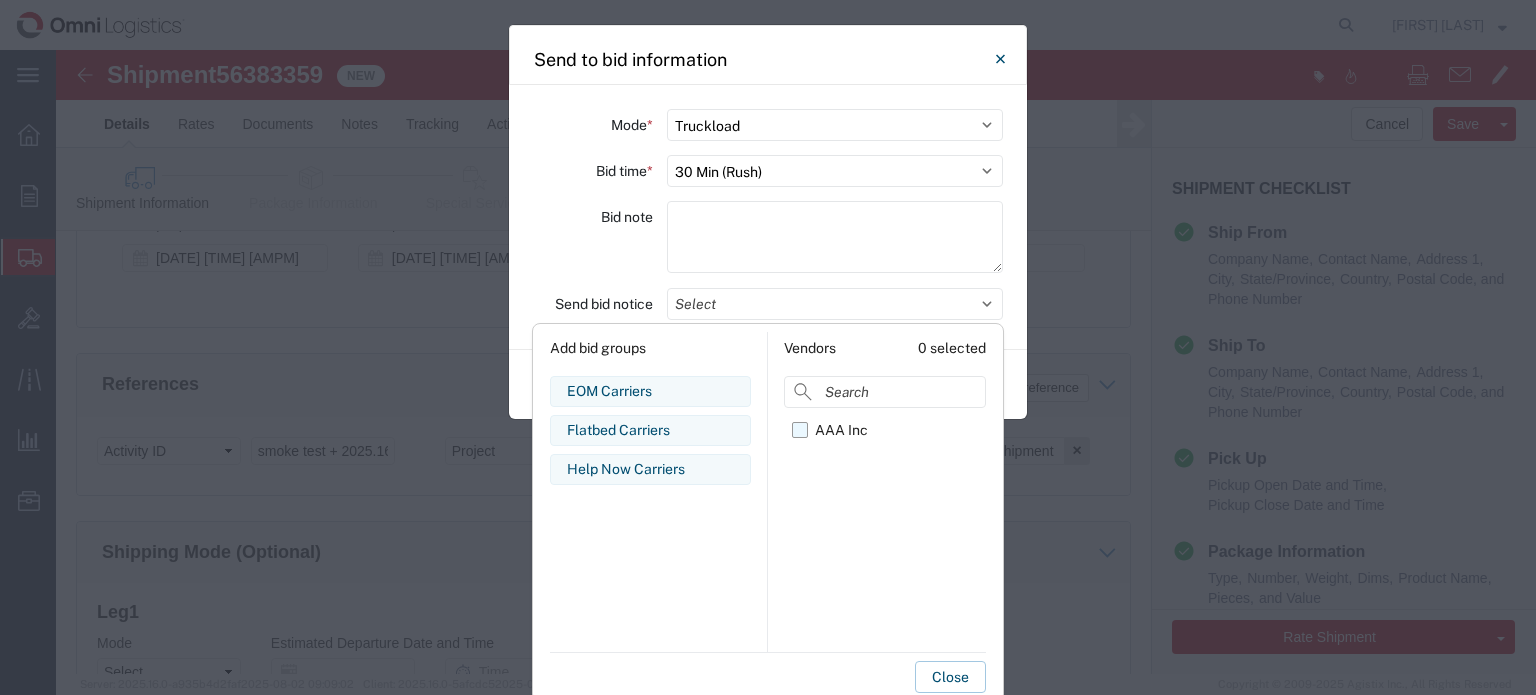 click on "AAA Inc" 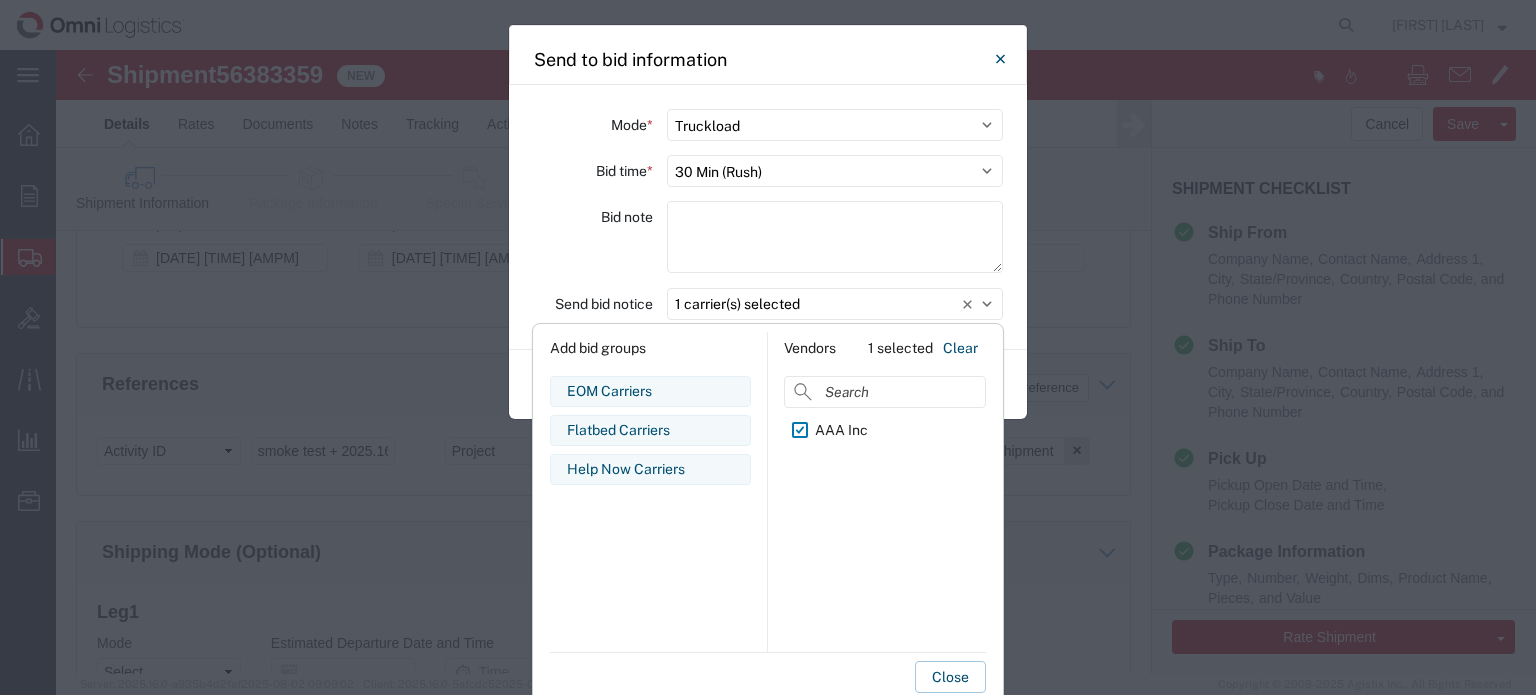 click on "Mode  * Select Small Parcel Truckload Air Rail Less than Truckload Ocean Freight Multi-Leg  Bid time  * Select 30 Min (Rush) 1 Hour (Rush) 2 Hours (Rush) 4 Hours (Rush) 8 Hours (Rush) 12 Hours (Rush) 16 Hours (Rush) 20 Hours (Rush) 24 Hours (Standard) 28 Hours (Extended) 32 Hours (Extended) 36 Hours (Extended) 2 Days (Extended) 3 Days (Extended) 4 Days (Extended) 5 Days (Extended) 6 Days (Extended) 7 Days (Extended)  Bid note   Send bid notice   1 carrier(s) selected
Add bid groups EOM Carriers
Edit bid group   Remove bid group  Flatbed Carriers
Edit bid group   Remove bid group  Help Now Carriers
Edit bid group   Remove bid group  Vendors 1 selected Clear   AAA Inc  Close" 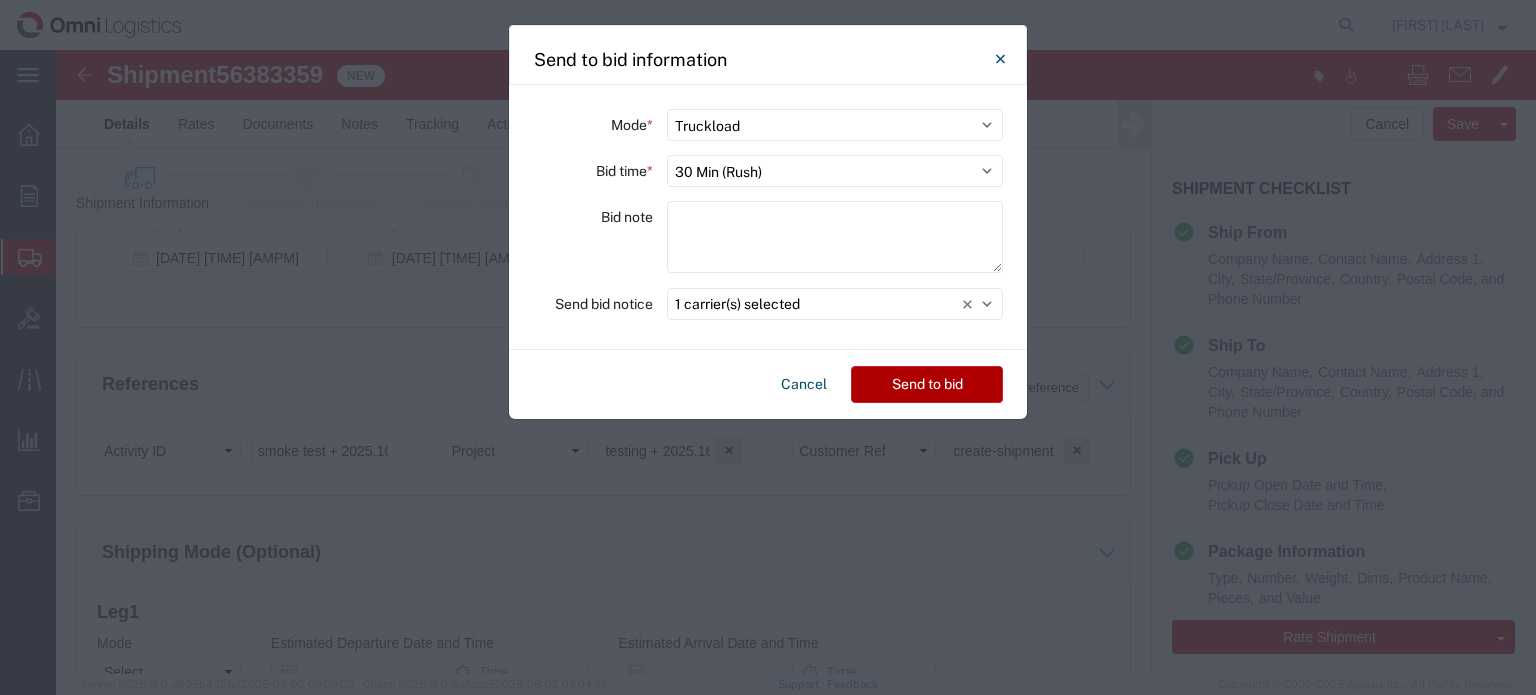 click on "Send to bid" 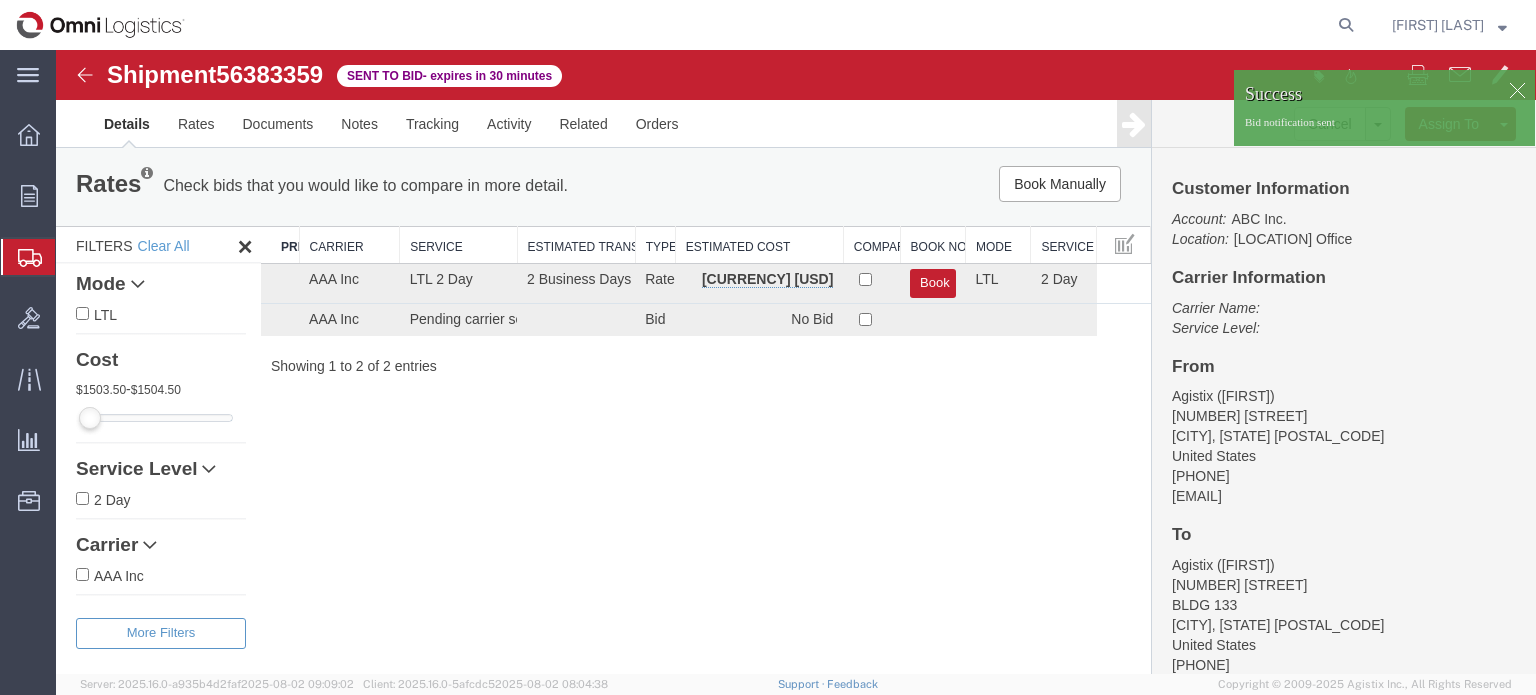 scroll, scrollTop: 0, scrollLeft: 0, axis: both 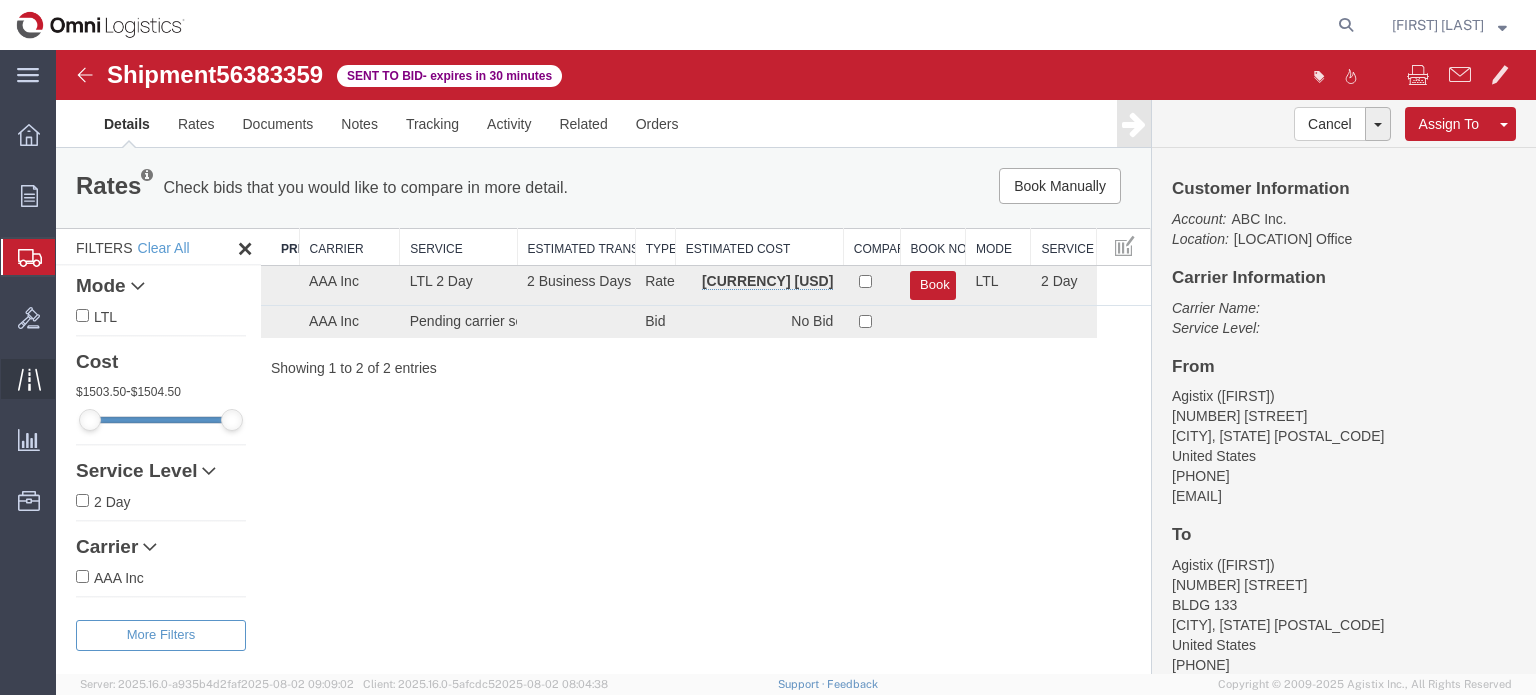 click on "Traffic" 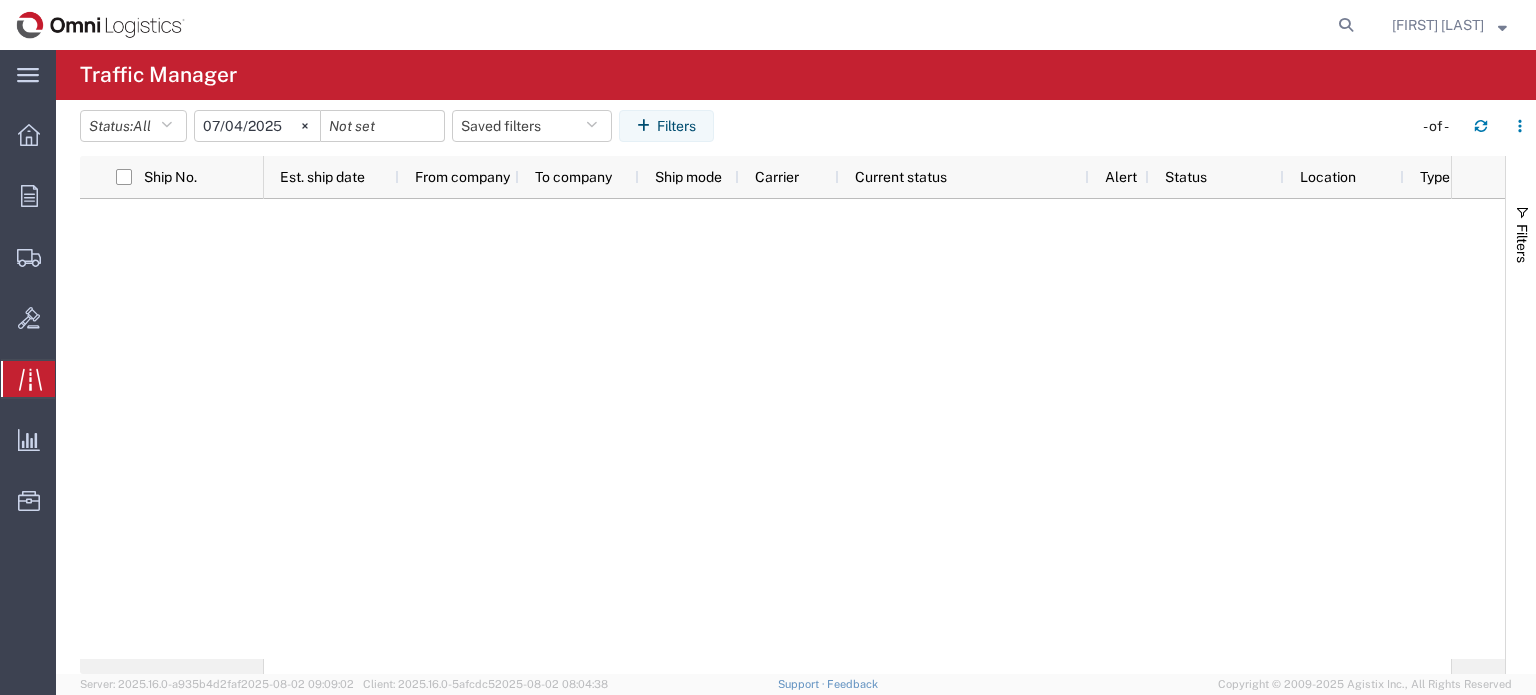 click on "2025-07-04" 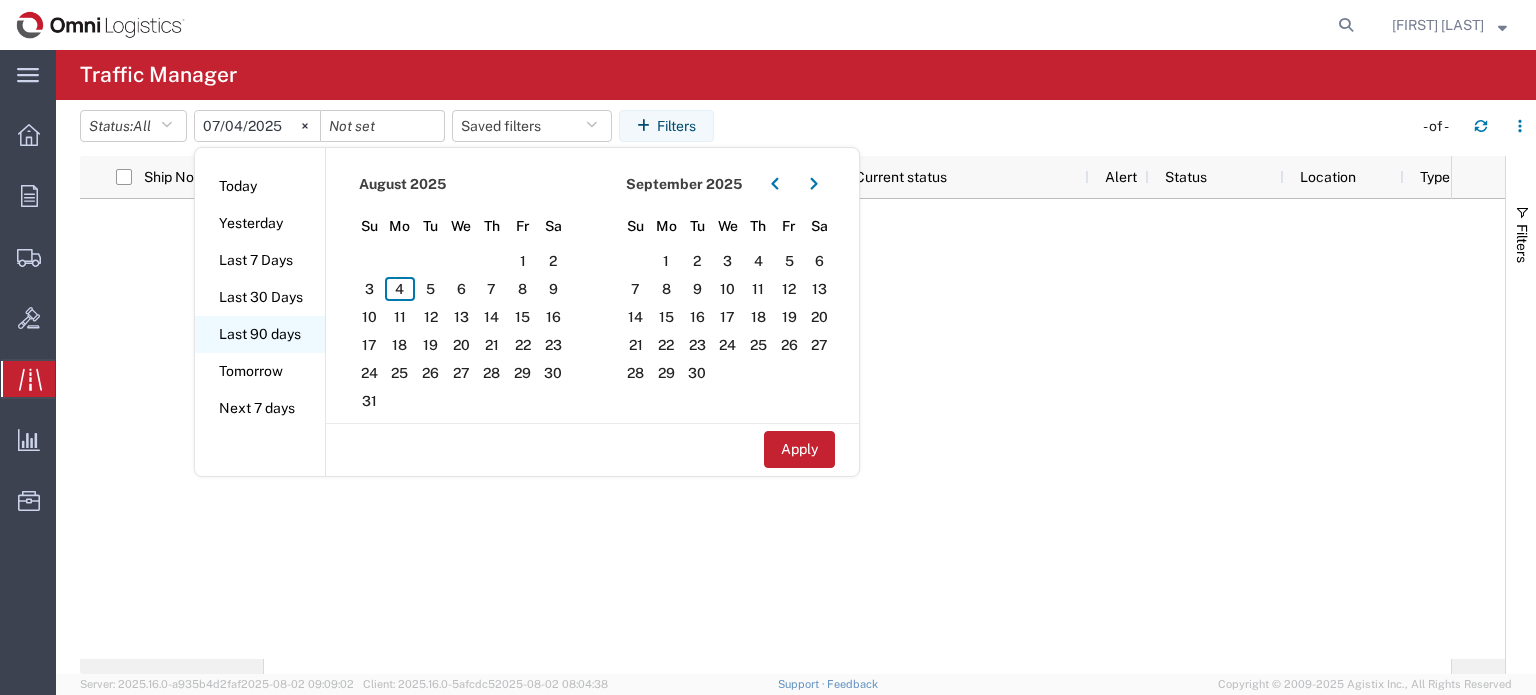 click on "Last 90 days" 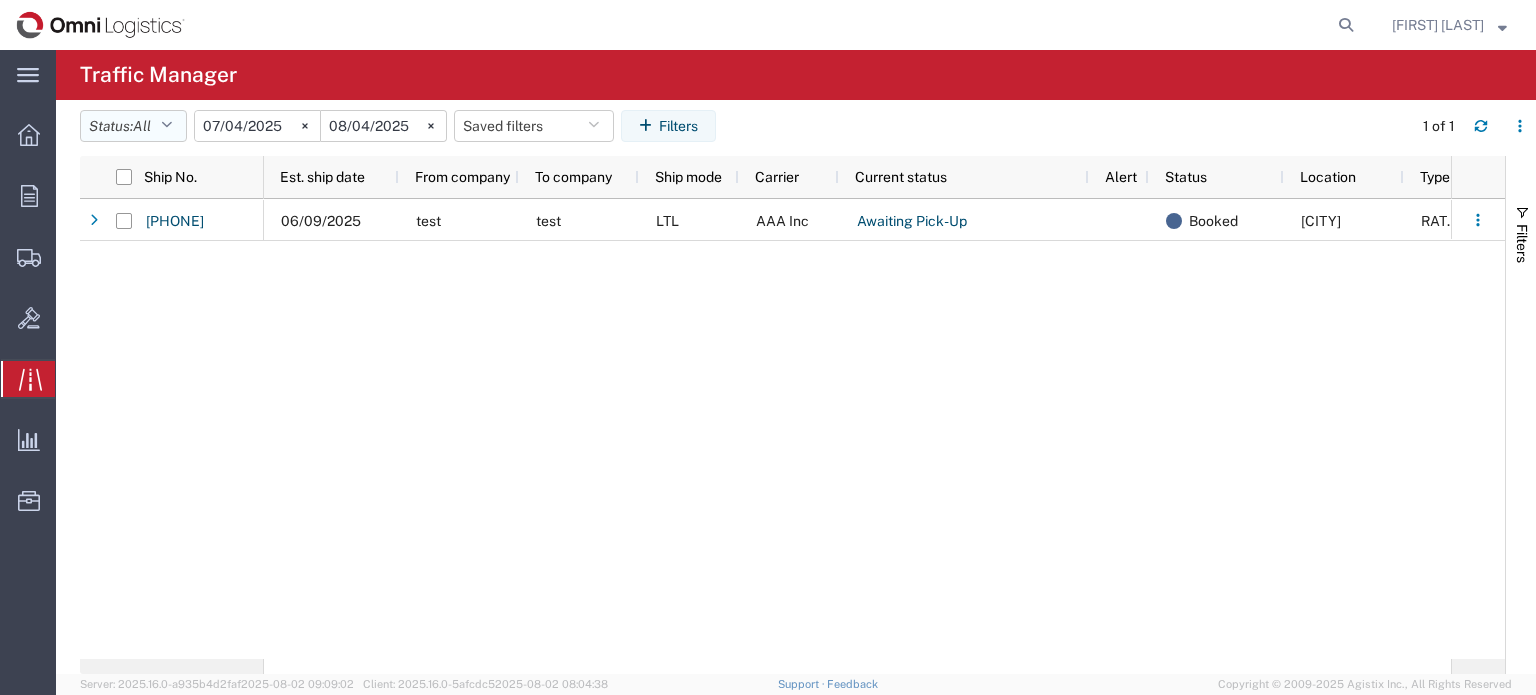 click on "Status:  All" 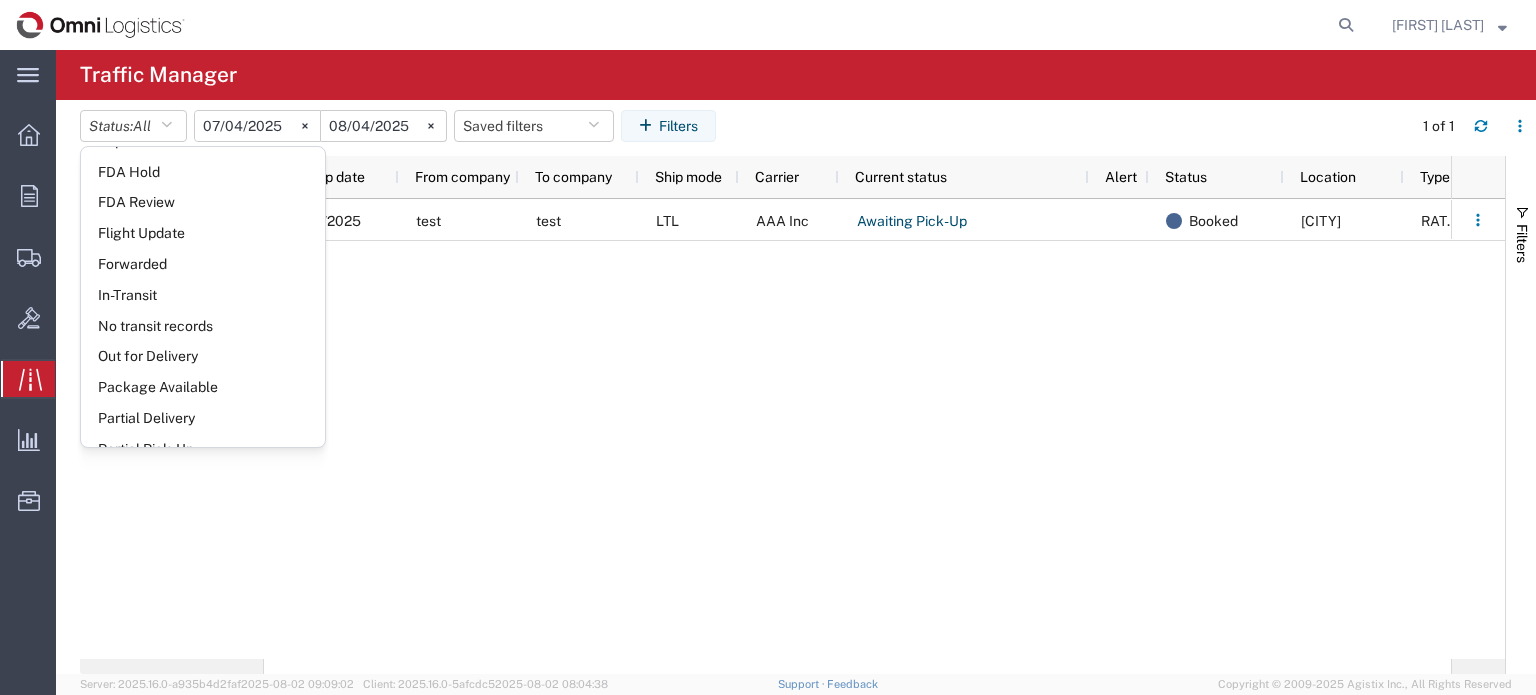 scroll, scrollTop: 885, scrollLeft: 0, axis: vertical 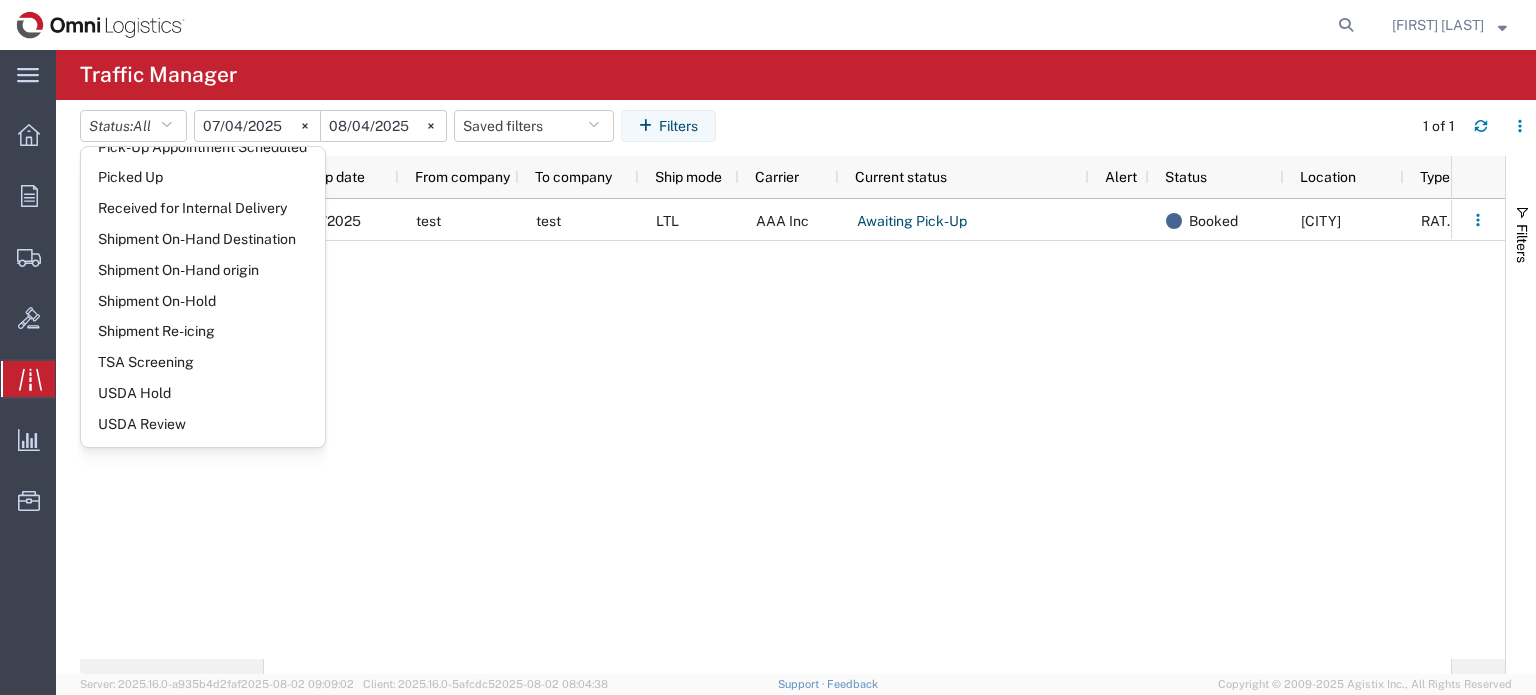 click on "[DATE] test test LTL AAA Inc Awaiting Pick-Up Booked [CITY] RATED" 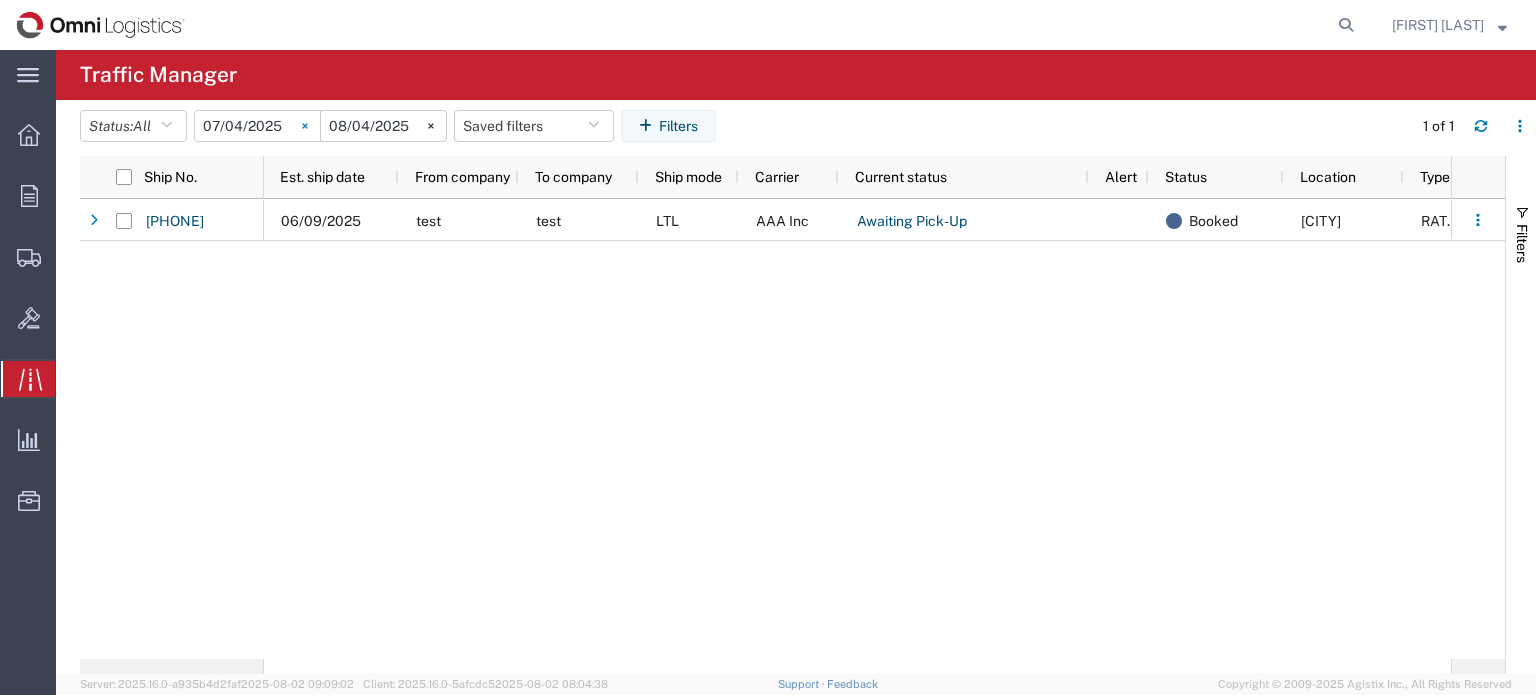 click at bounding box center [305, 126] 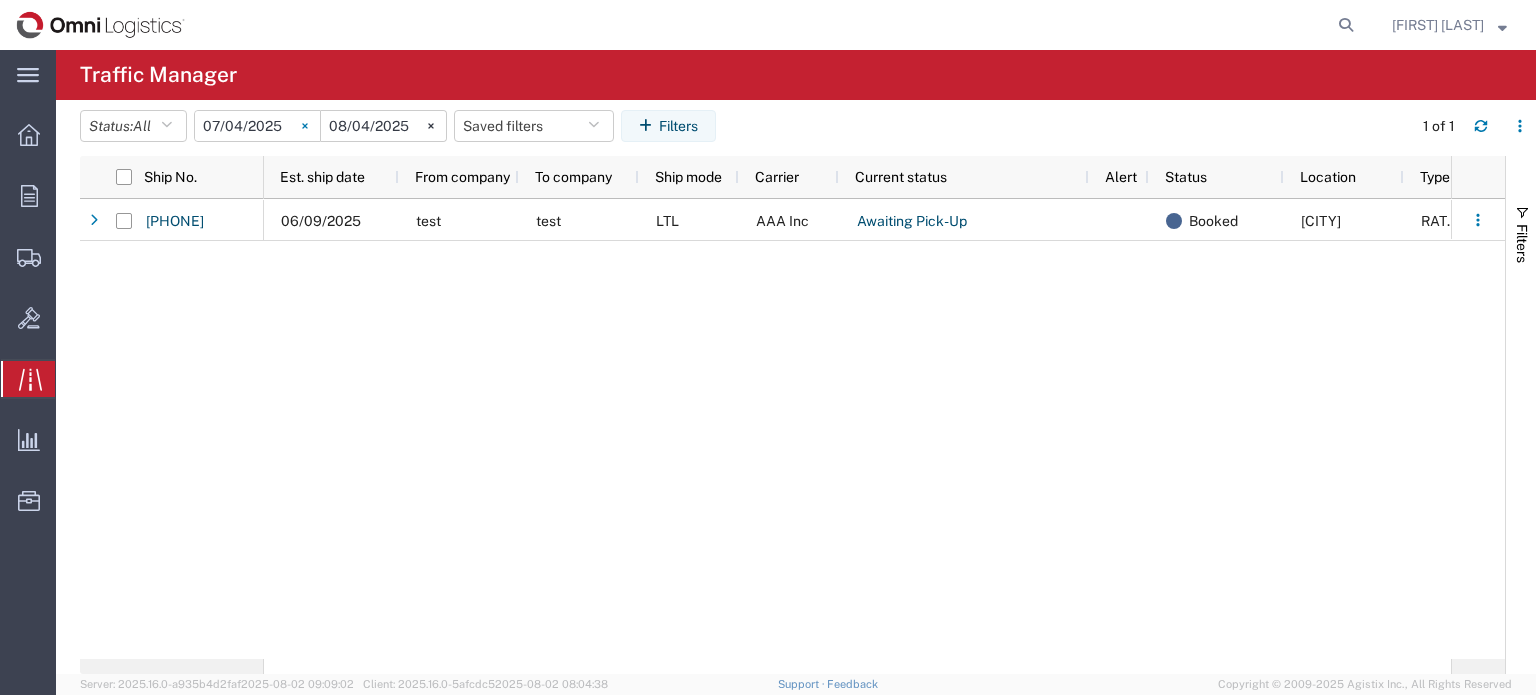 type 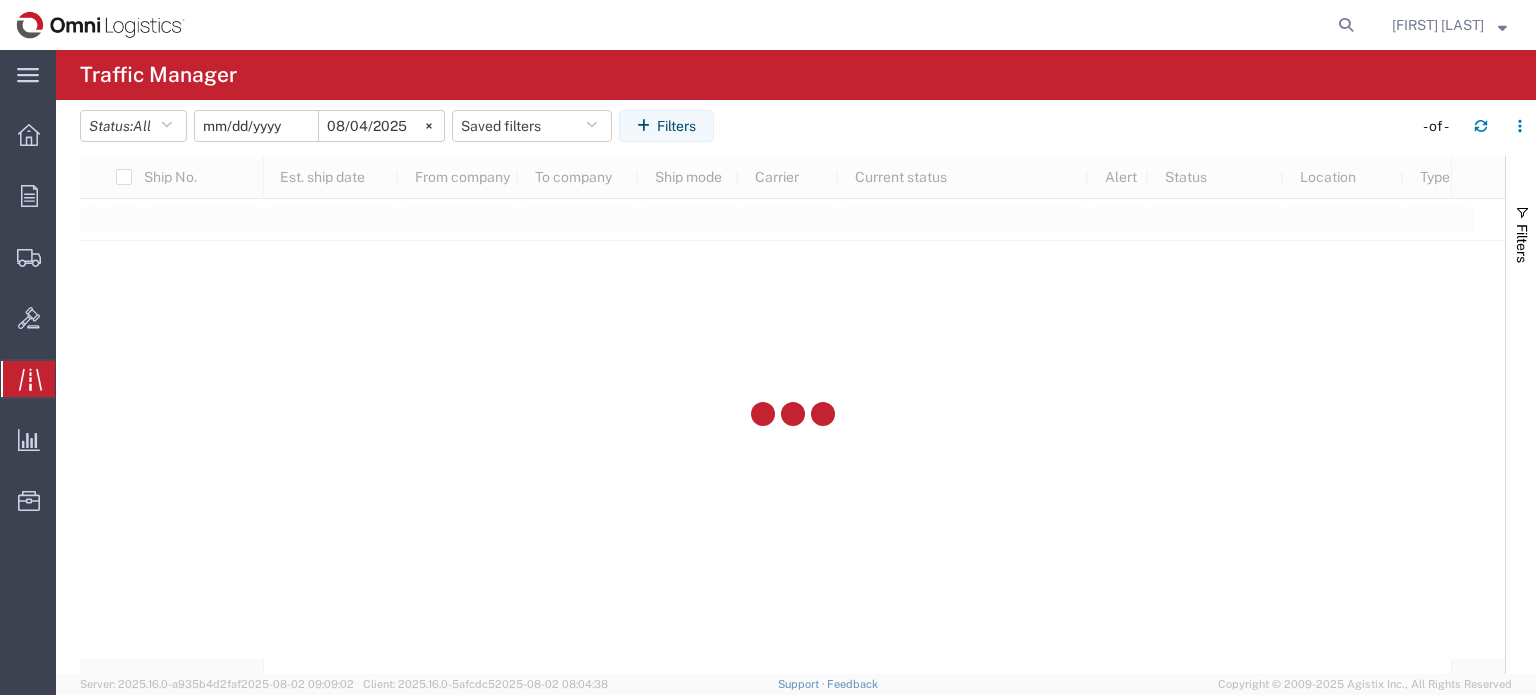 click 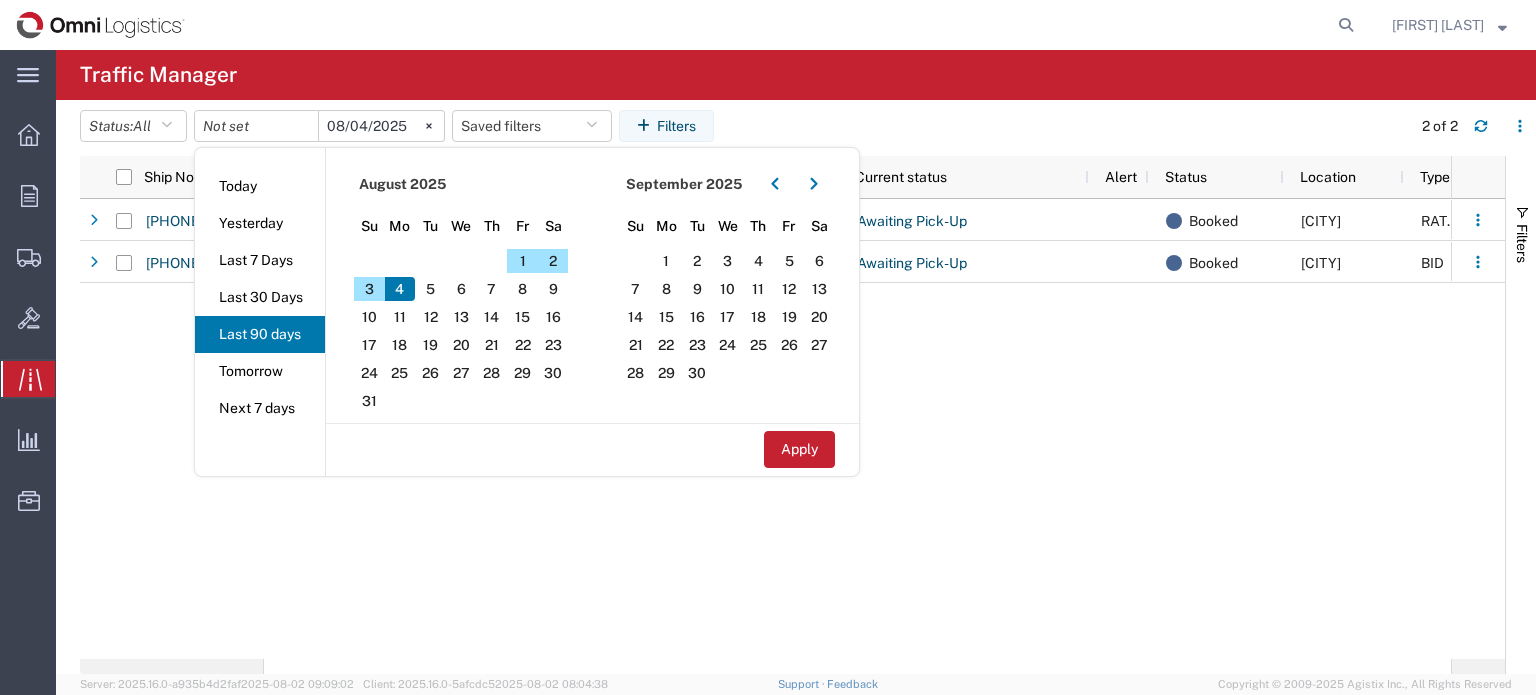 click on "[DATE] test test LTL AAA Inc Awaiting Pick-Up Booked [CITY] RATED [DATE] Agistix Agistix LTL AAA Inc Awaiting Pick-Up Booked [CITY] BID" 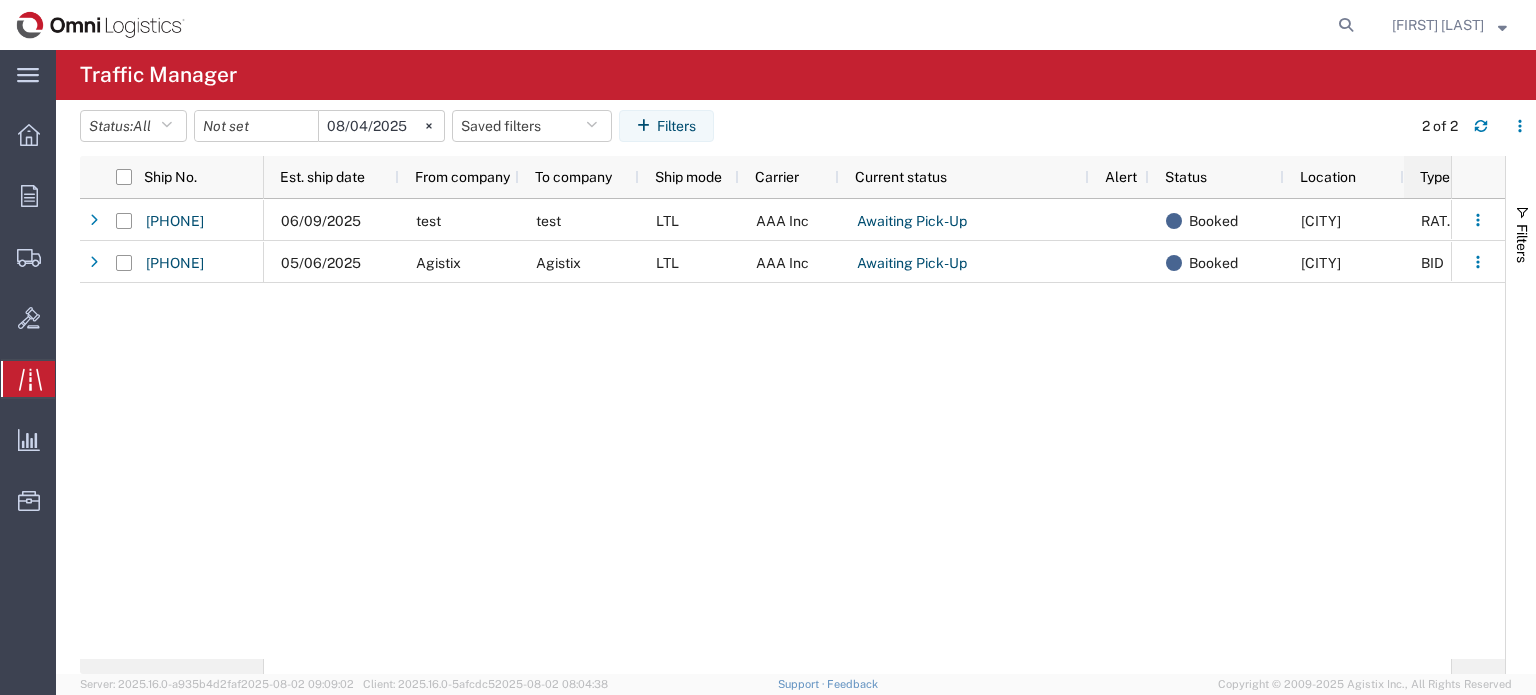 click on "Type" 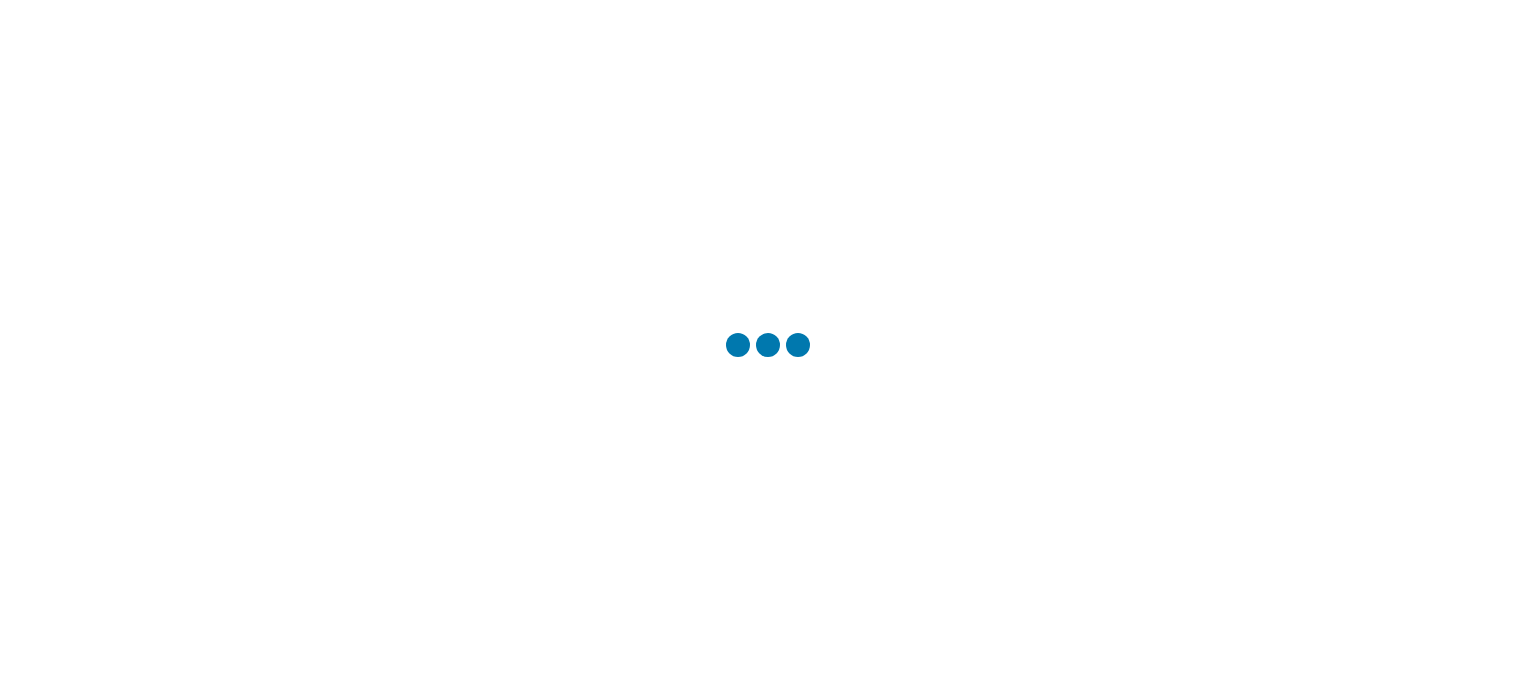 scroll, scrollTop: 0, scrollLeft: 0, axis: both 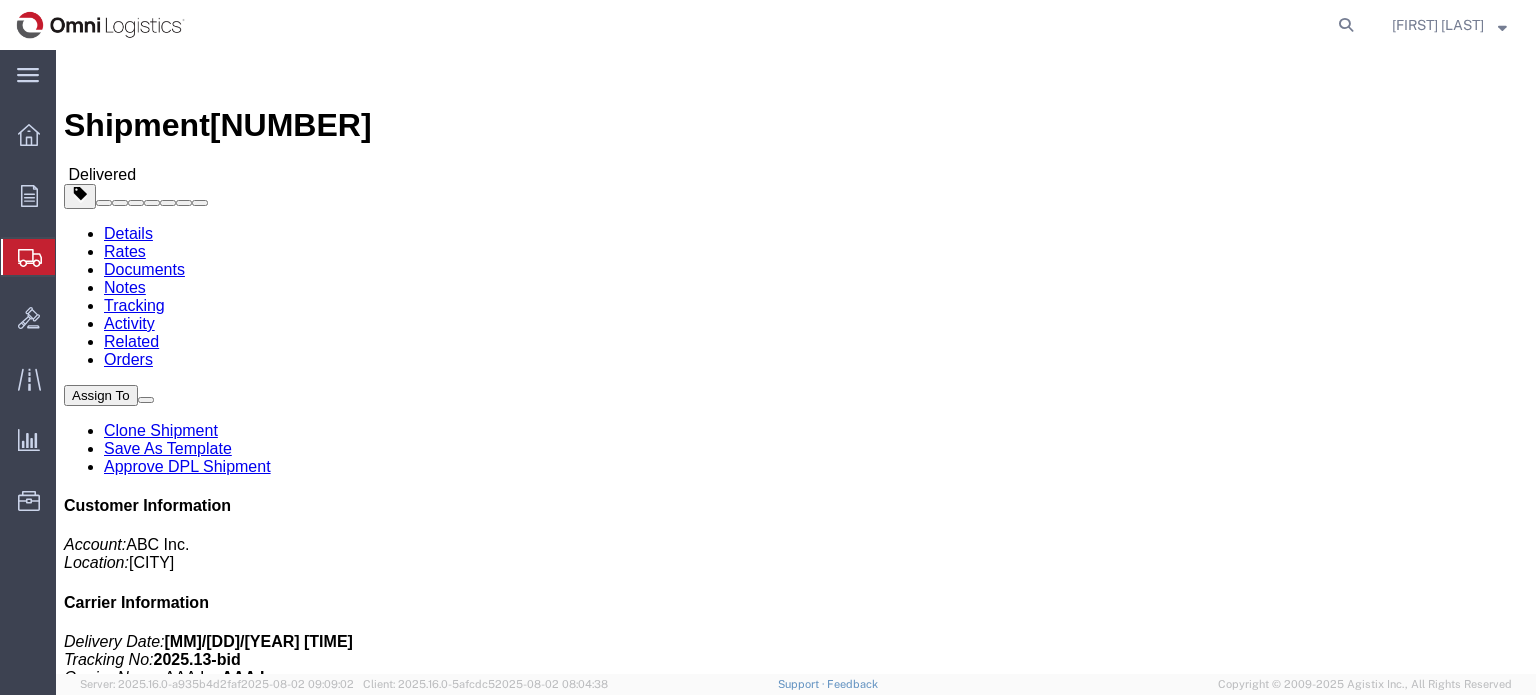 click on "[PHONE]" 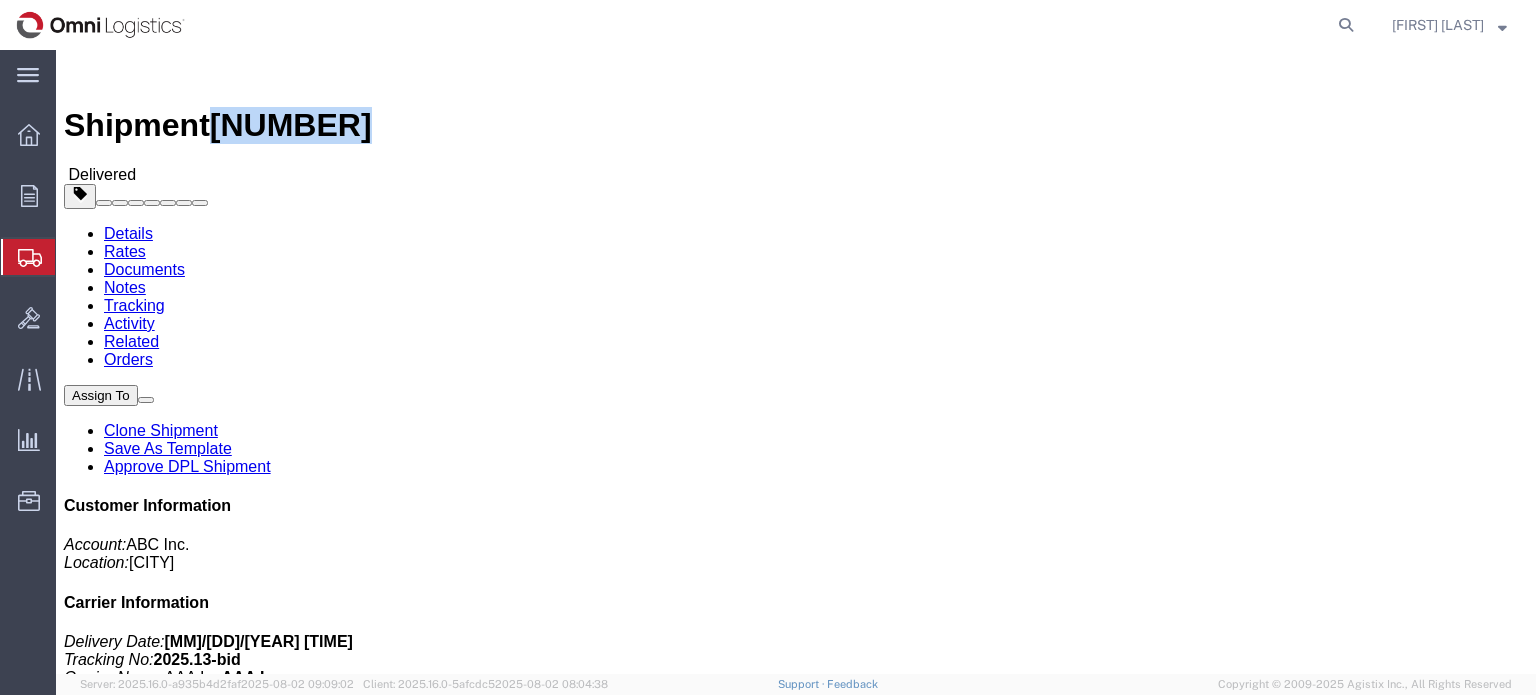 click on "[PHONE]" 